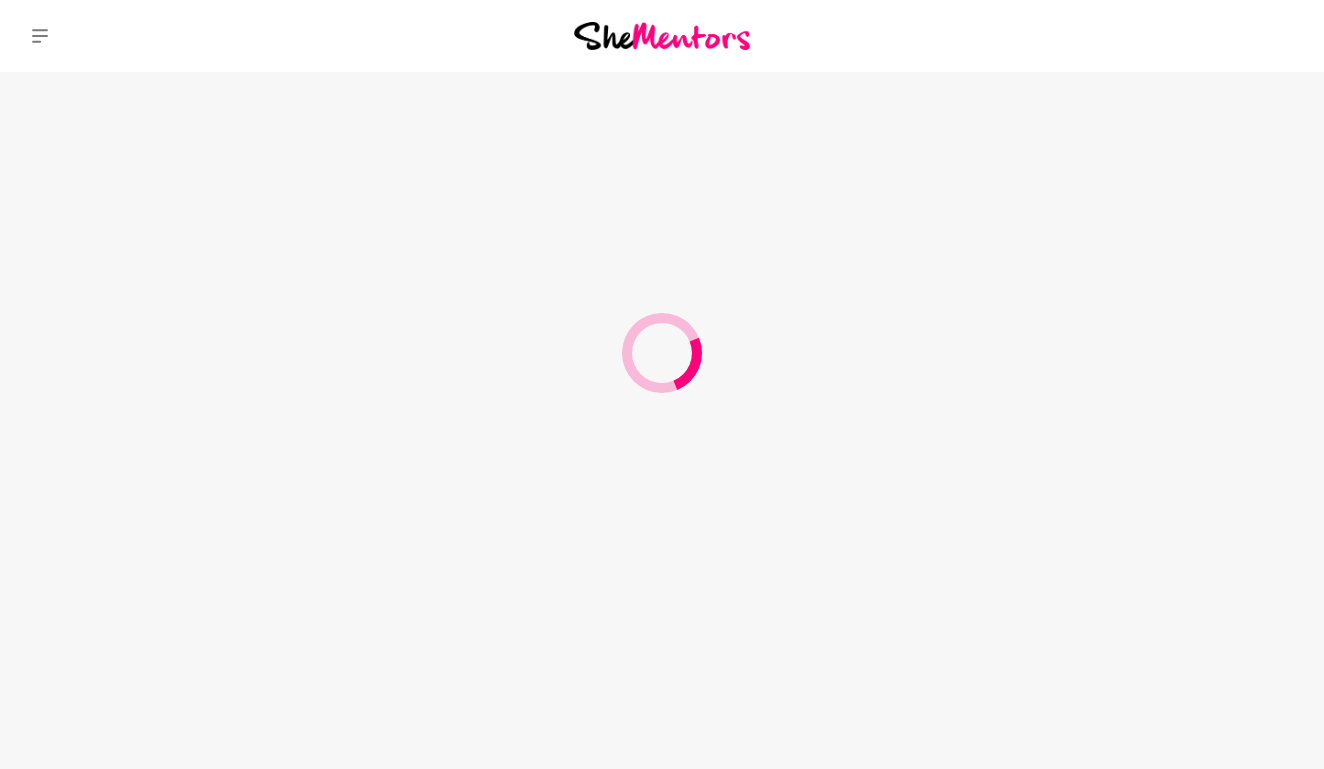 scroll, scrollTop: 0, scrollLeft: 0, axis: both 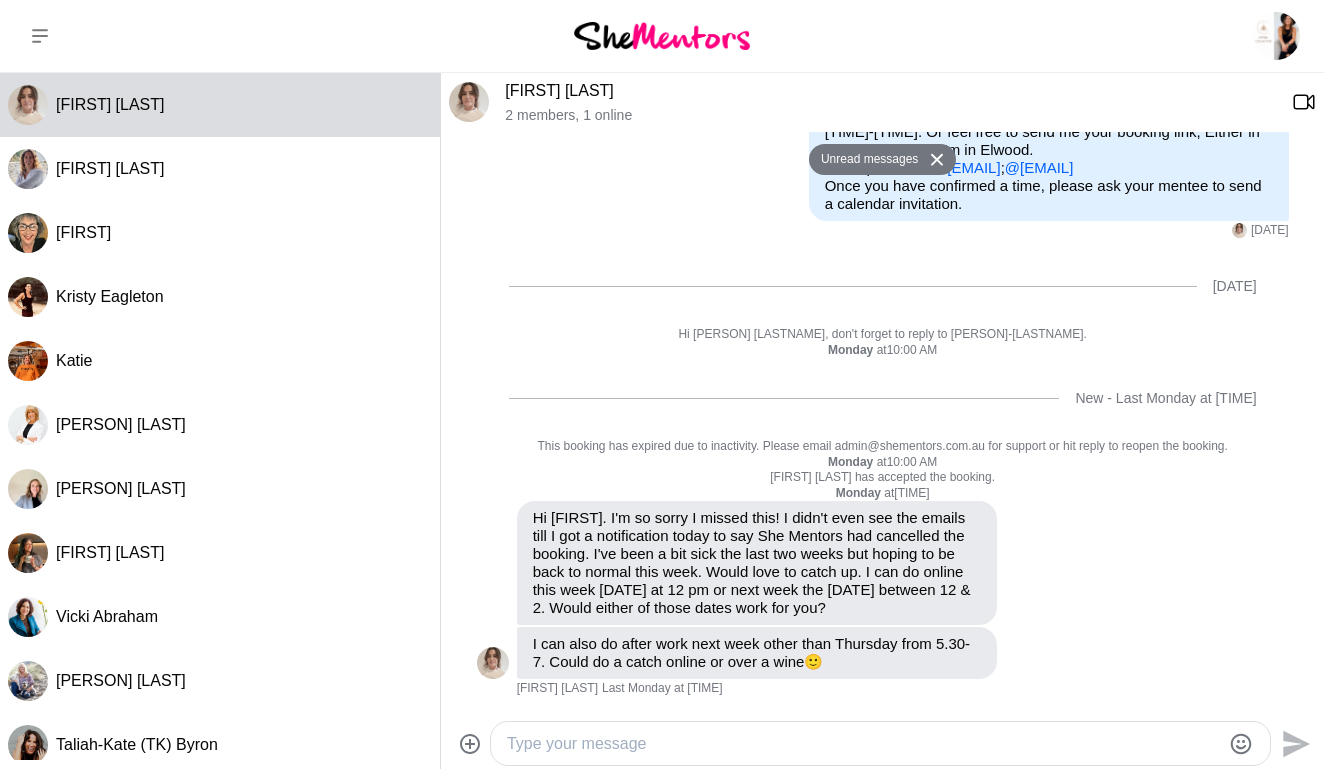 click at bounding box center [863, 744] 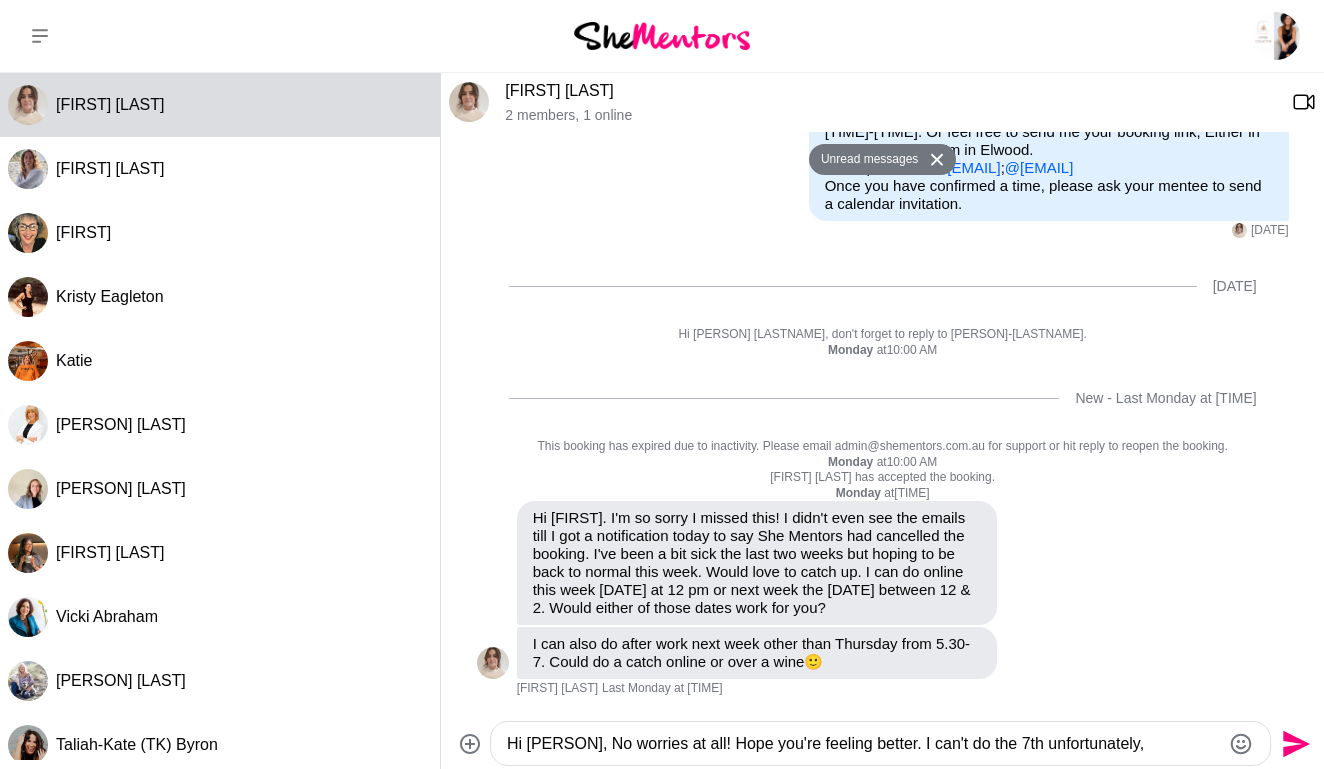 click on "Hi [PERSON], No worries at all! Hope you're feeling better. I can't do the 7th unfortunately," at bounding box center [863, 744] 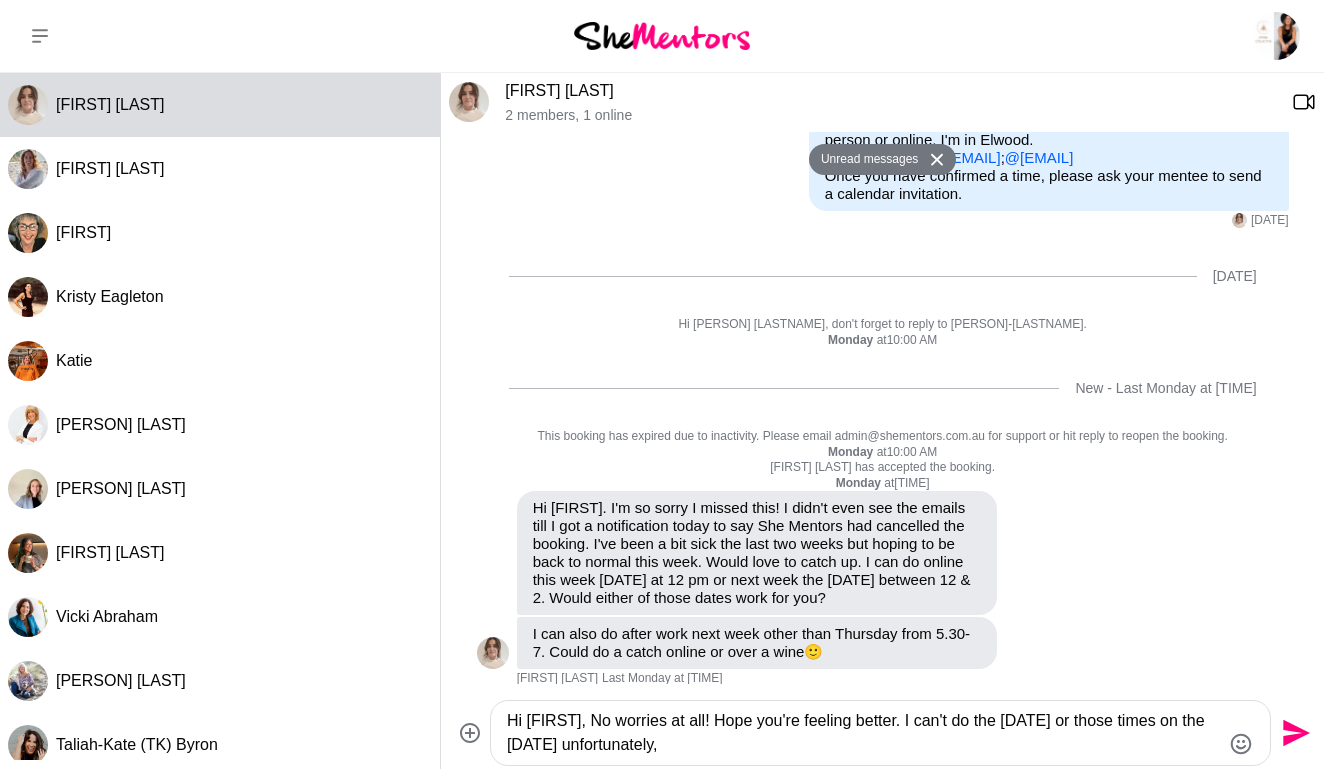 drag, startPoint x: 955, startPoint y: 719, endPoint x: 962, endPoint y: 753, distance: 34.713108 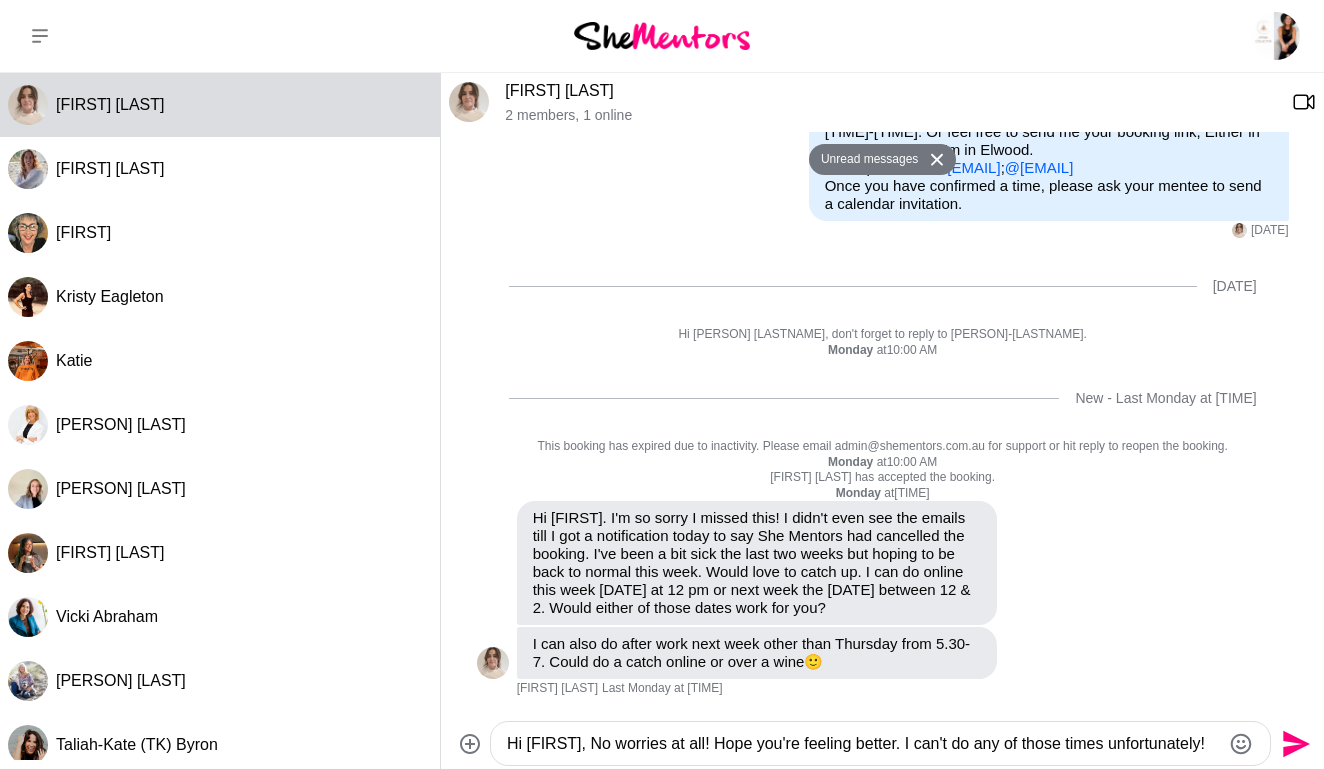 drag, startPoint x: 1197, startPoint y: 748, endPoint x: 952, endPoint y: 742, distance: 245.07346 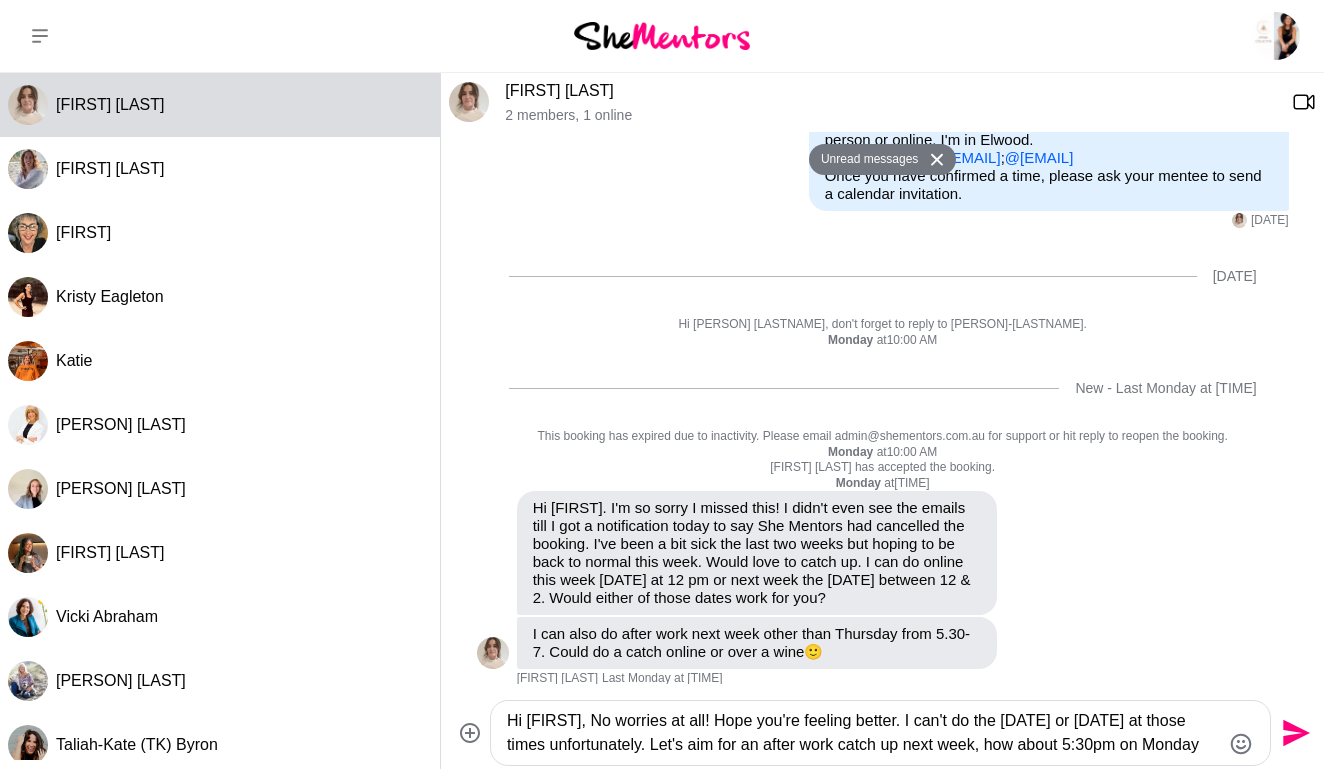 type on "Hi [FIRST], No worries at all! Hope you're feeling better. I can't do the [DATE] or [DATE] at those times unfortunately. Let's aim for an after work catch up next week, how about 5:30pm on Monday [DATE]?" 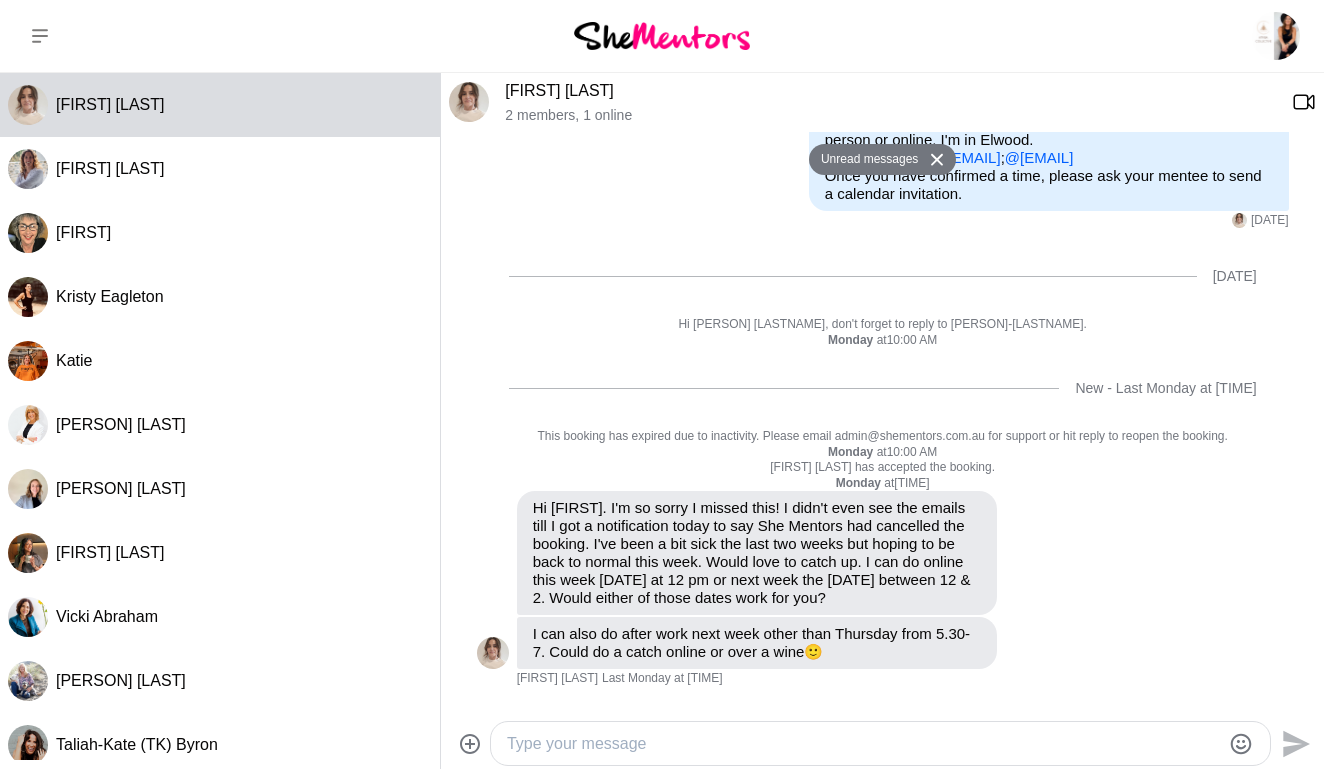 scroll, scrollTop: 517, scrollLeft: 0, axis: vertical 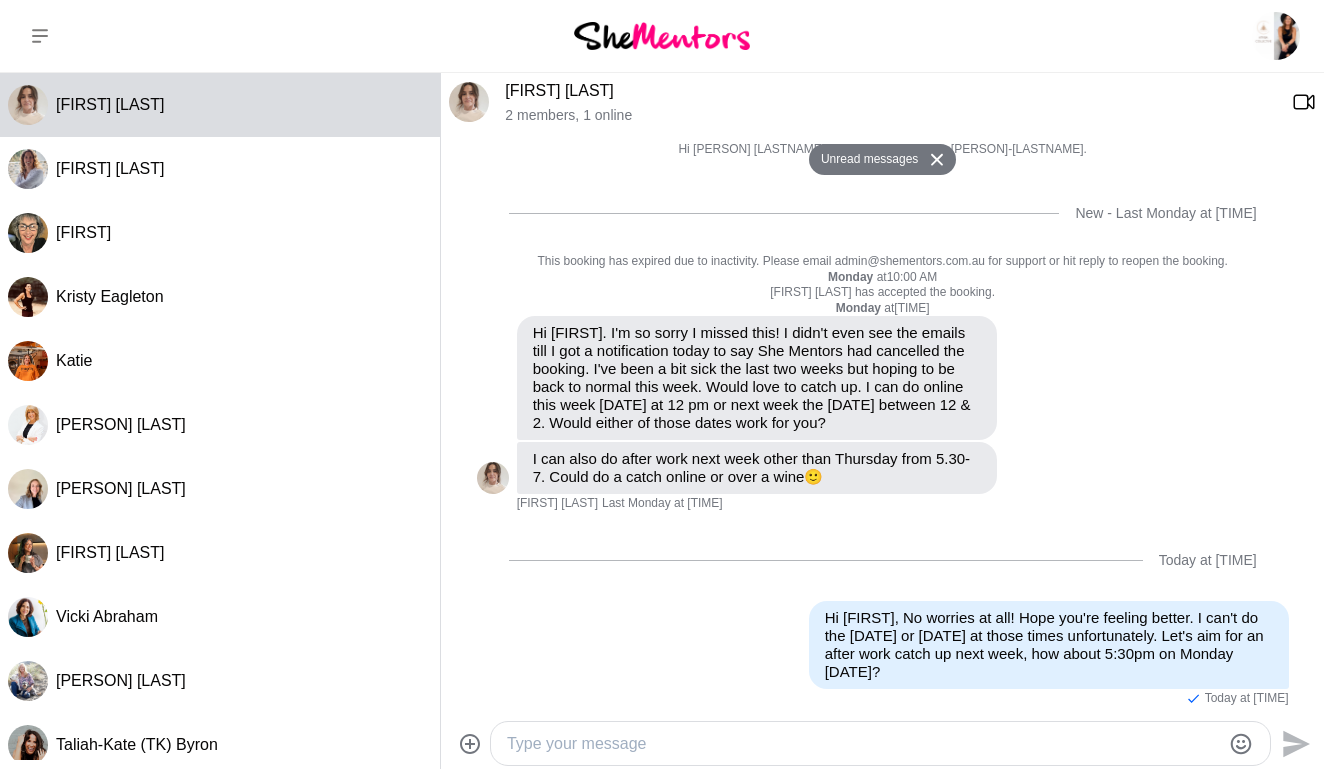 click 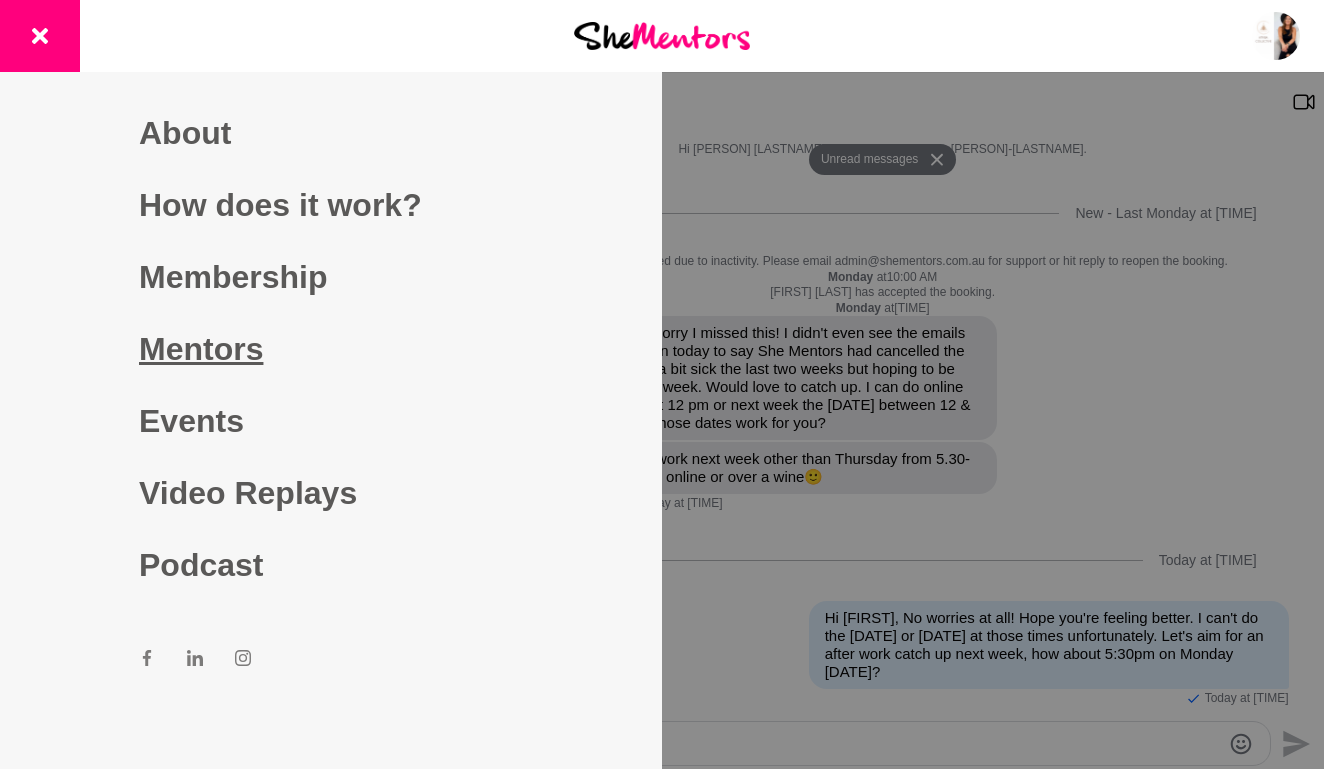 click on "Mentors" at bounding box center (331, 349) 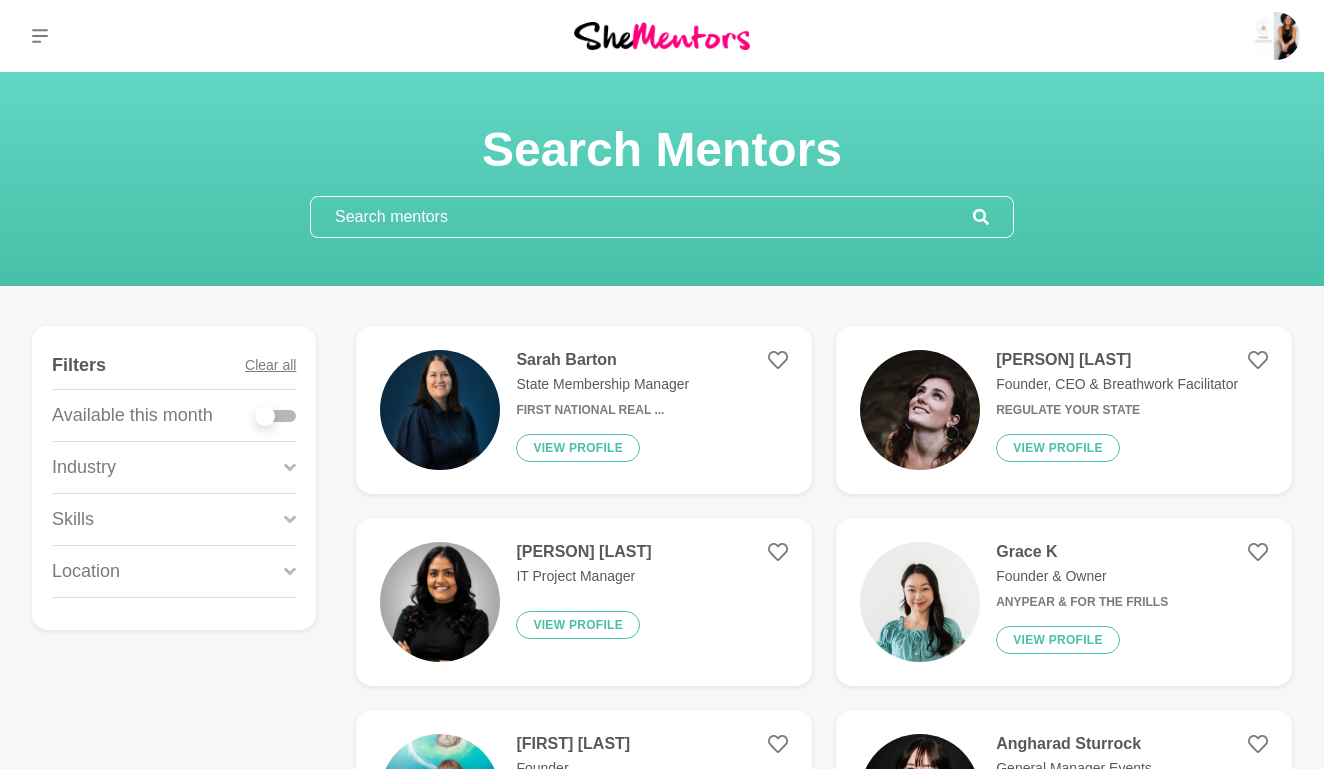click at bounding box center [642, 217] 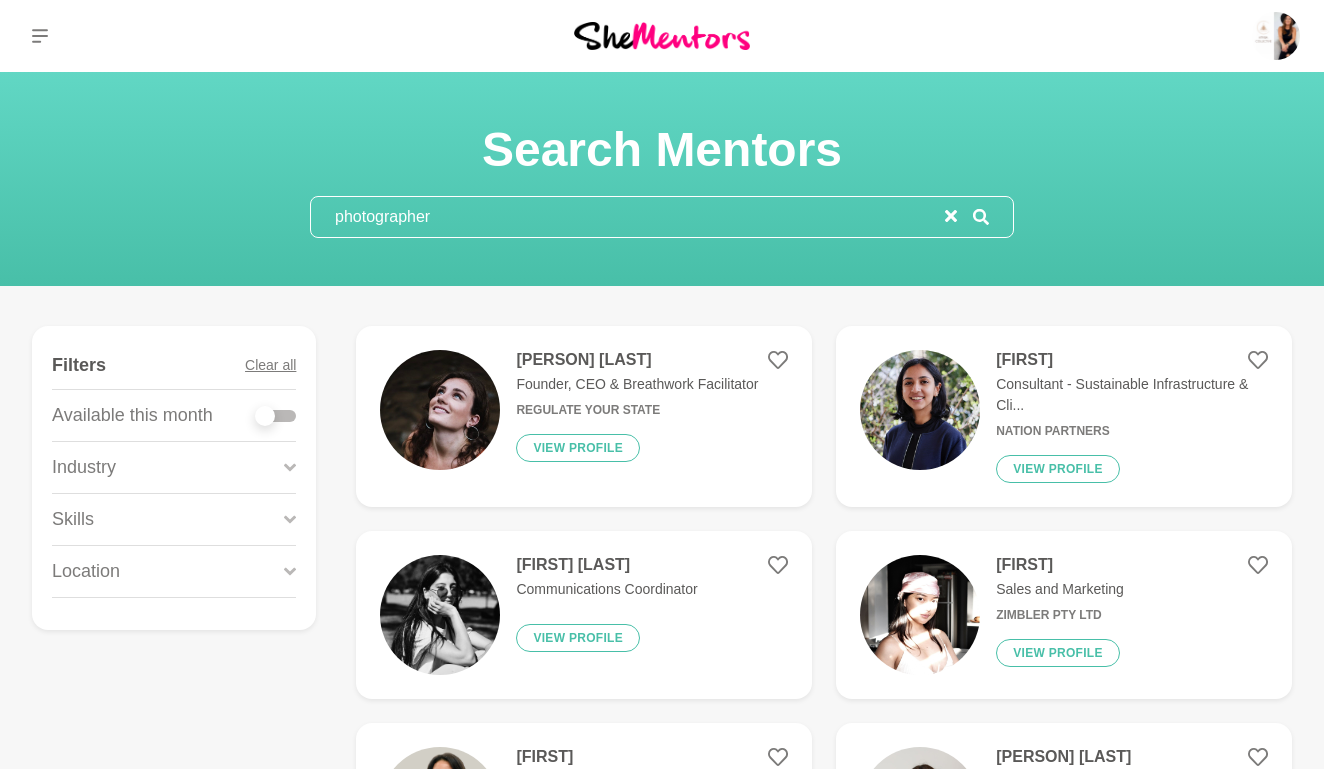 type on "photographer" 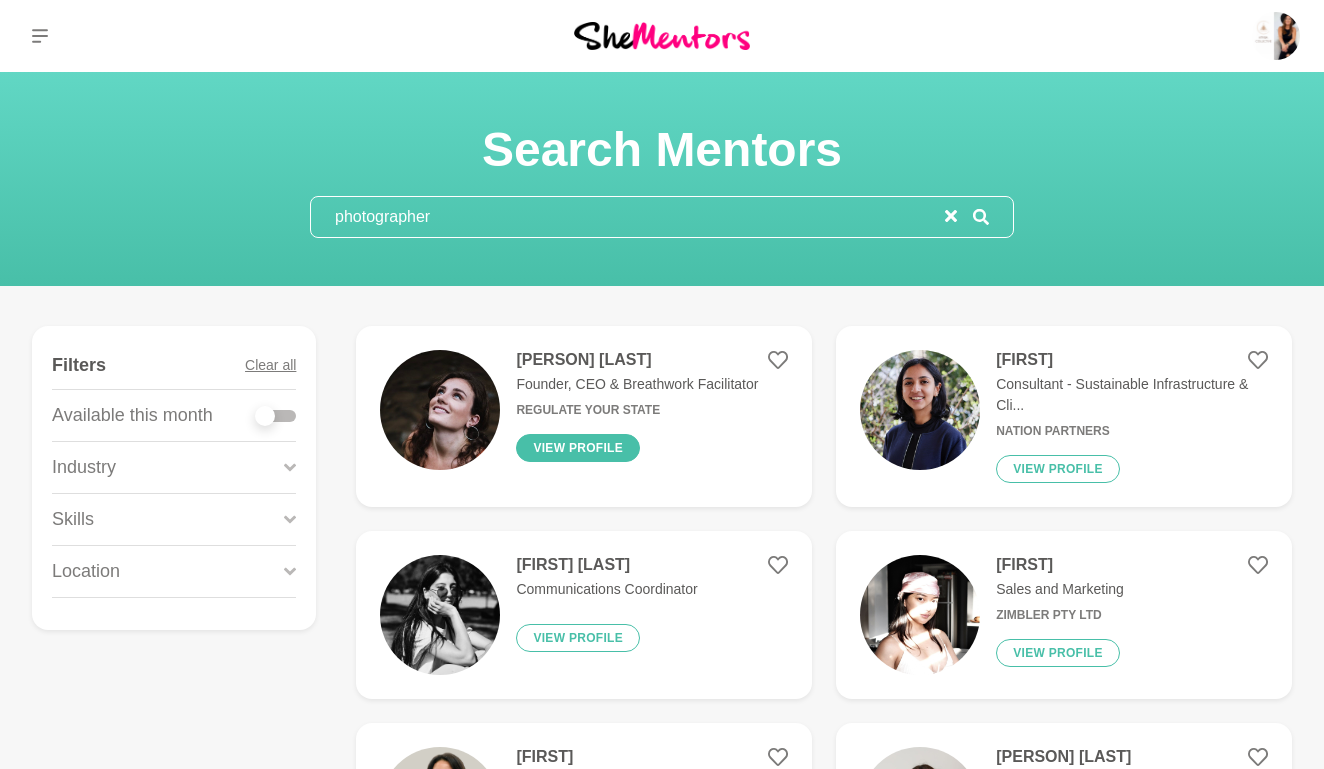 click on "View profile" at bounding box center [578, 448] 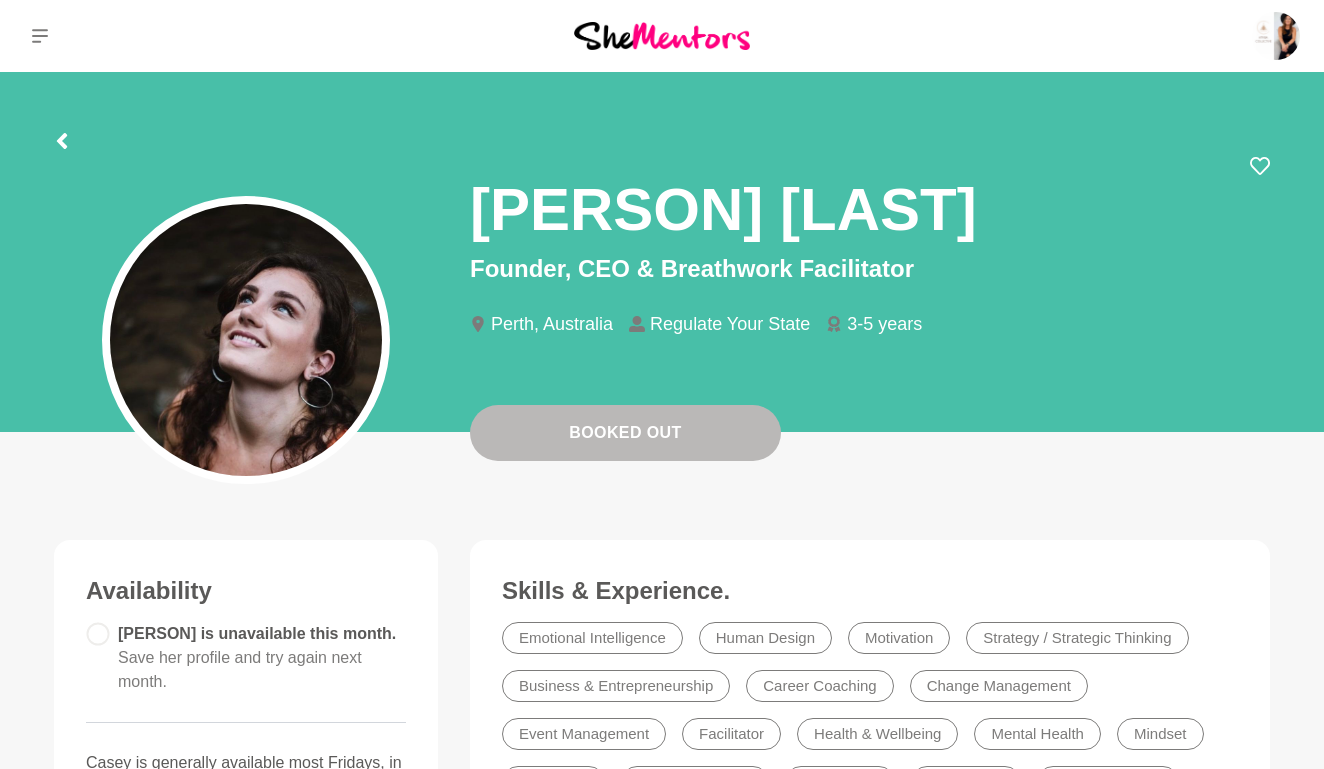 scroll, scrollTop: 0, scrollLeft: 0, axis: both 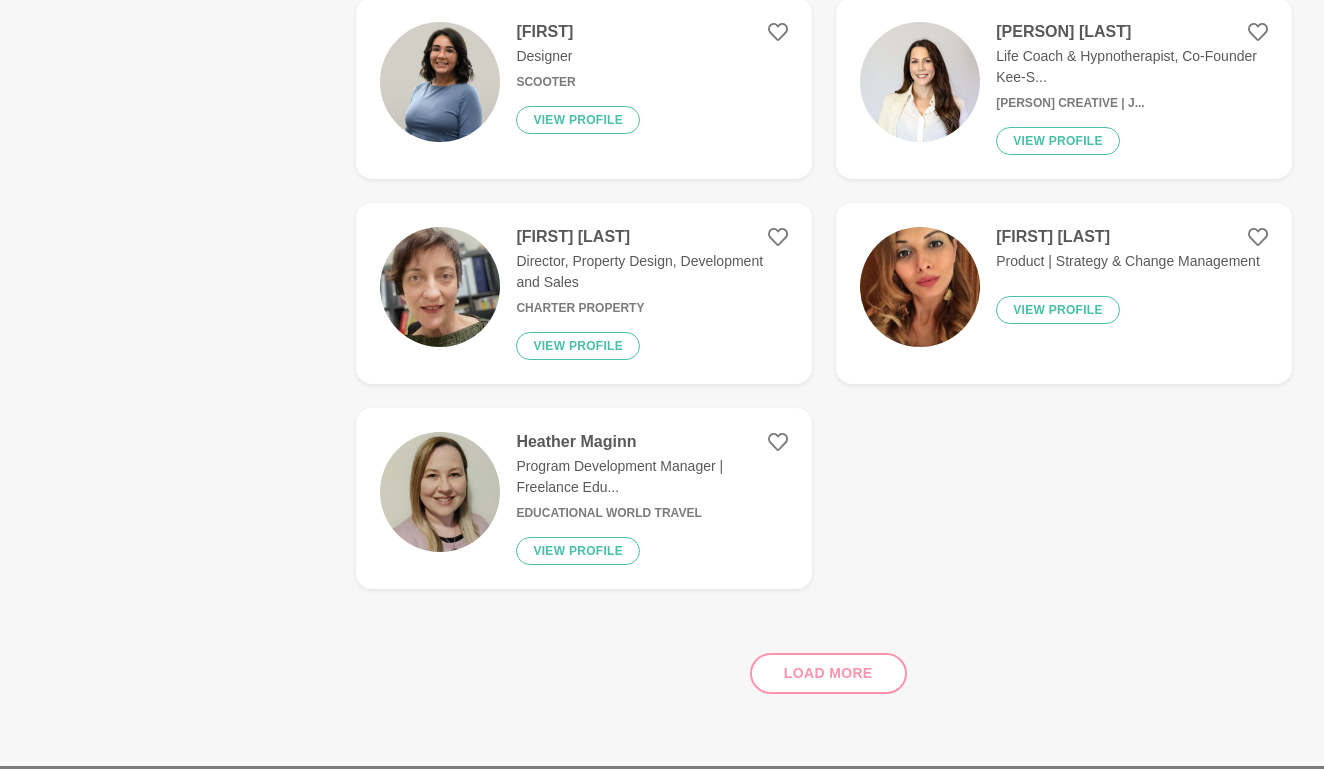 click on "Load more" at bounding box center (824, 665) 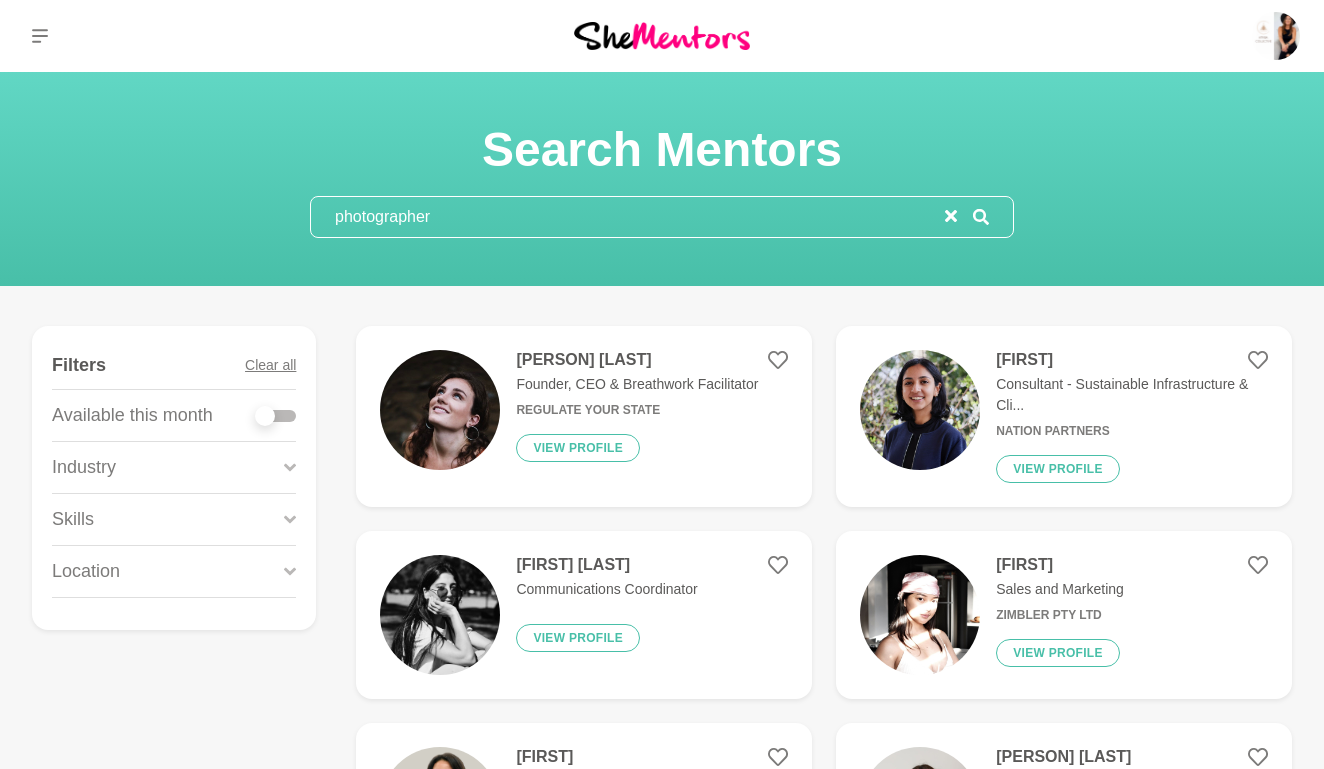 scroll, scrollTop: 0, scrollLeft: 0, axis: both 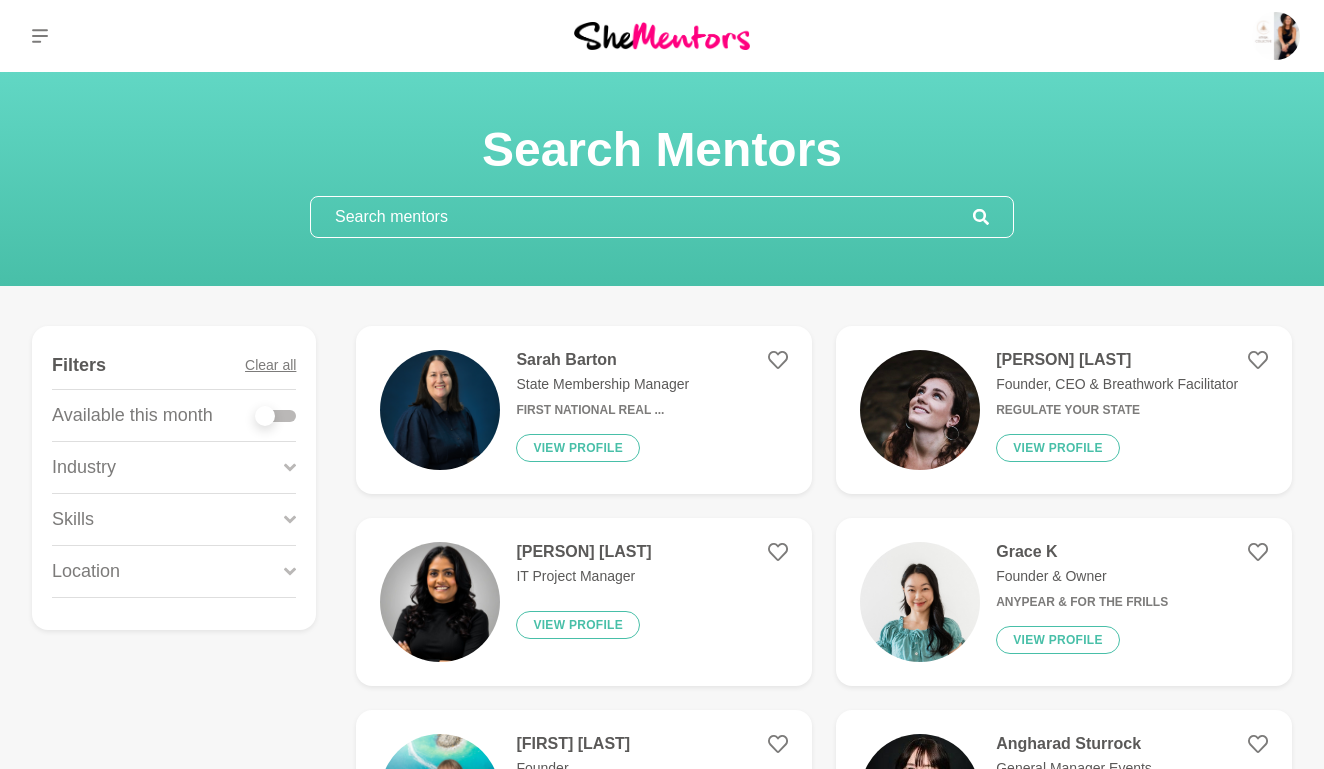 click at bounding box center (642, 217) 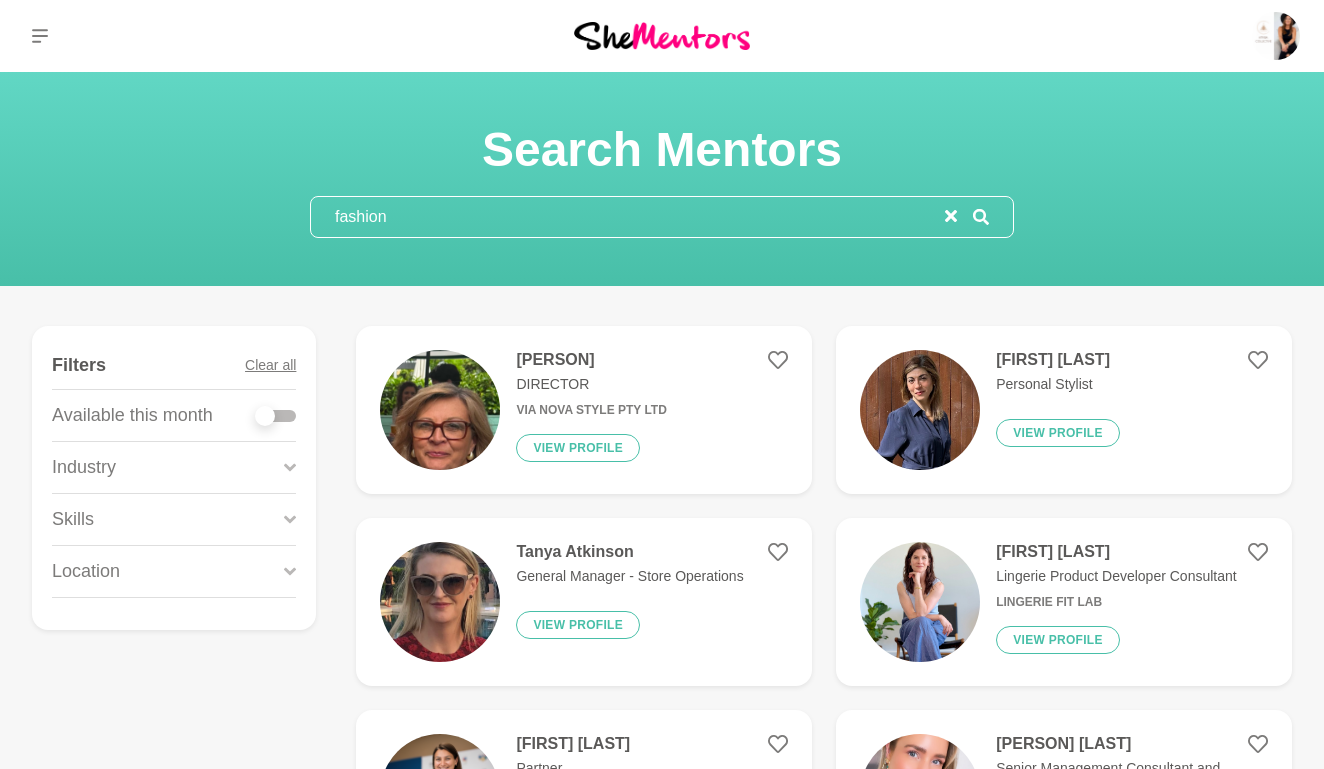type on "fashion" 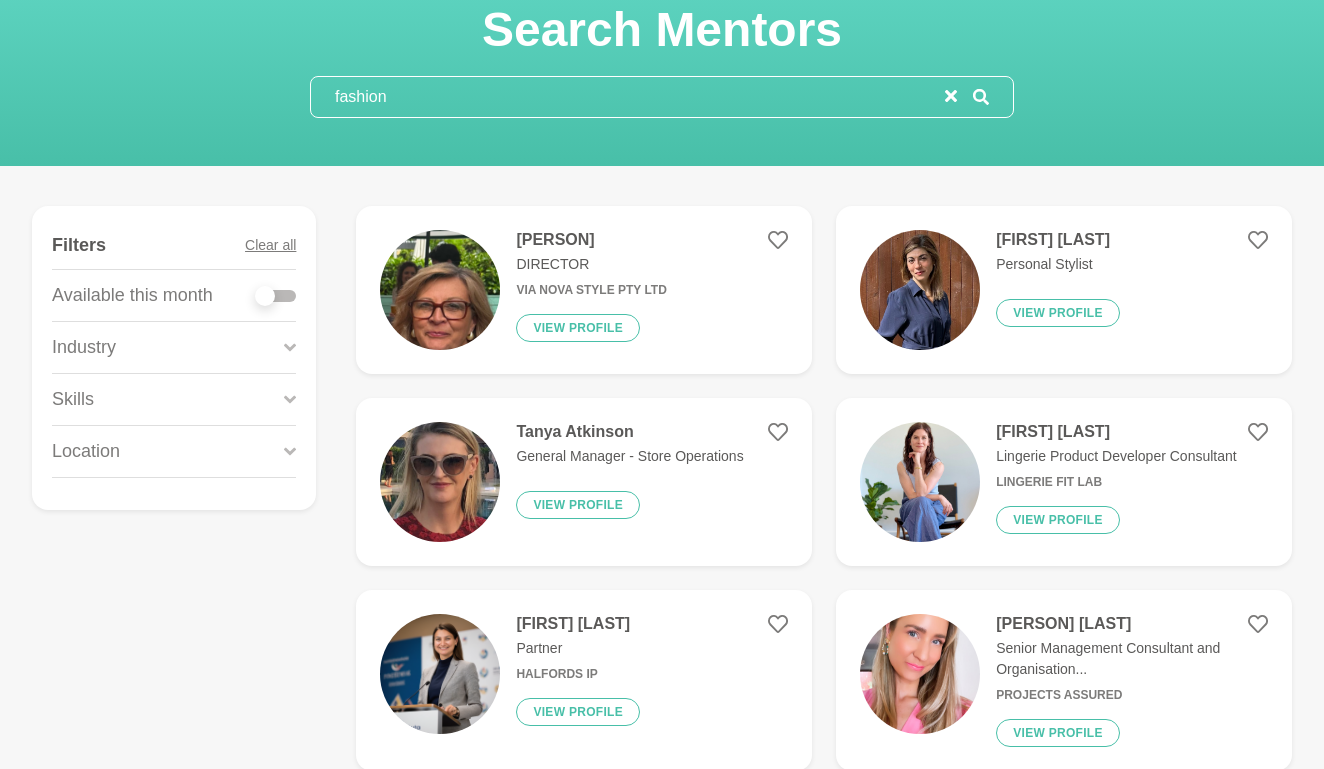 scroll, scrollTop: 121, scrollLeft: 0, axis: vertical 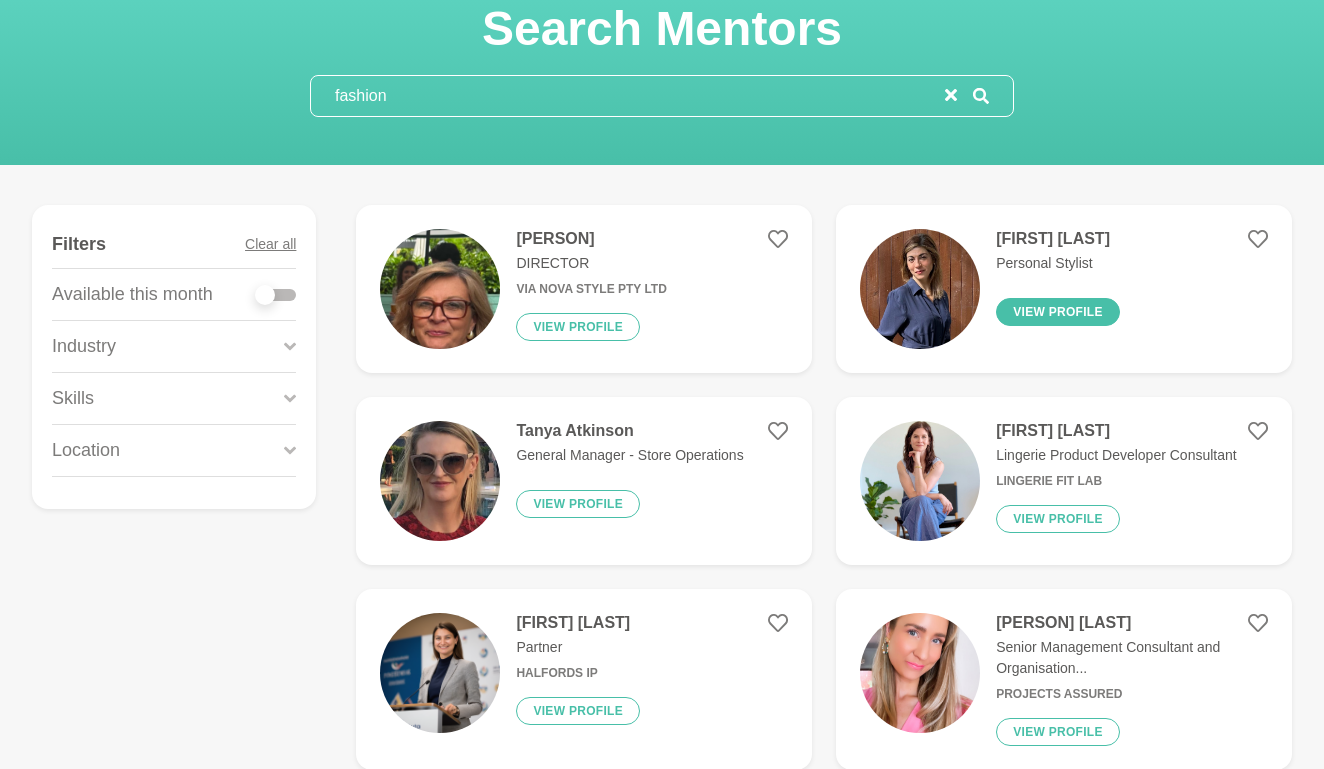 click on "View profile" at bounding box center [1058, 312] 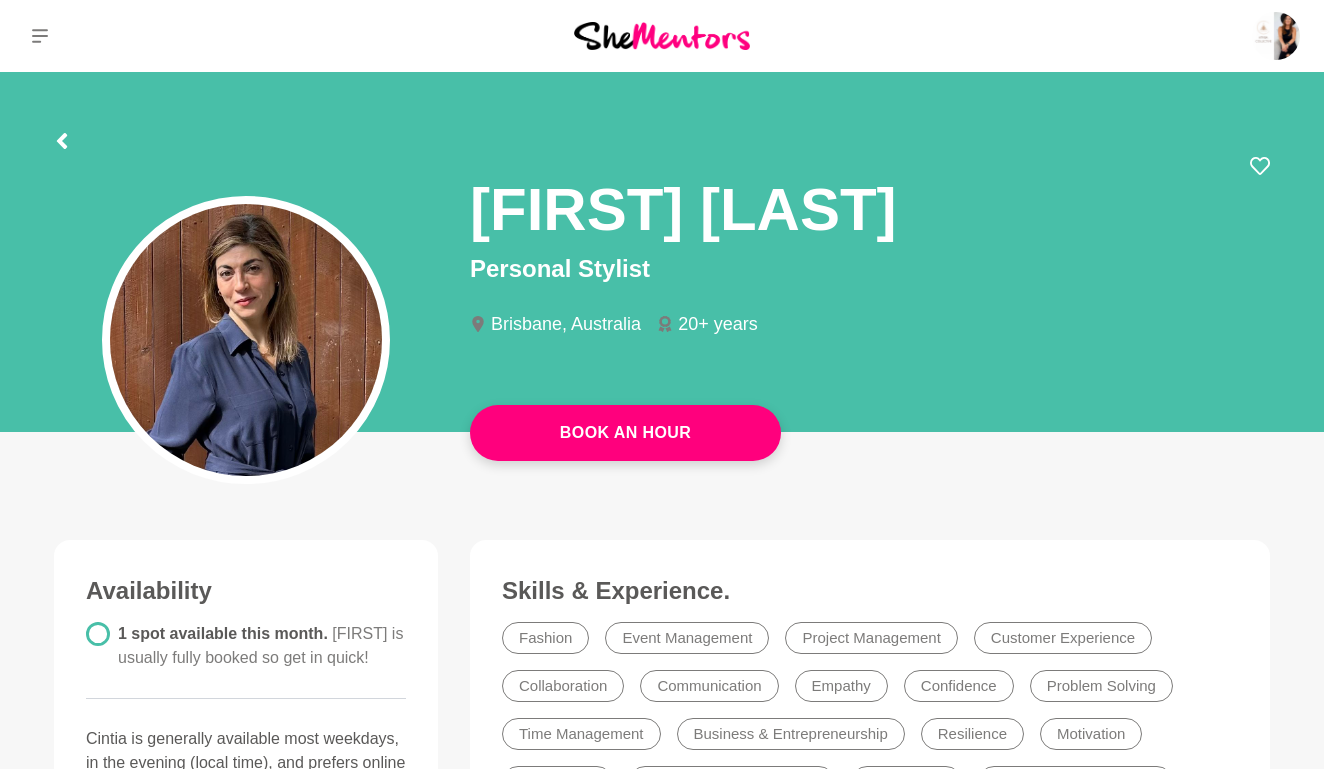 scroll, scrollTop: 0, scrollLeft: 0, axis: both 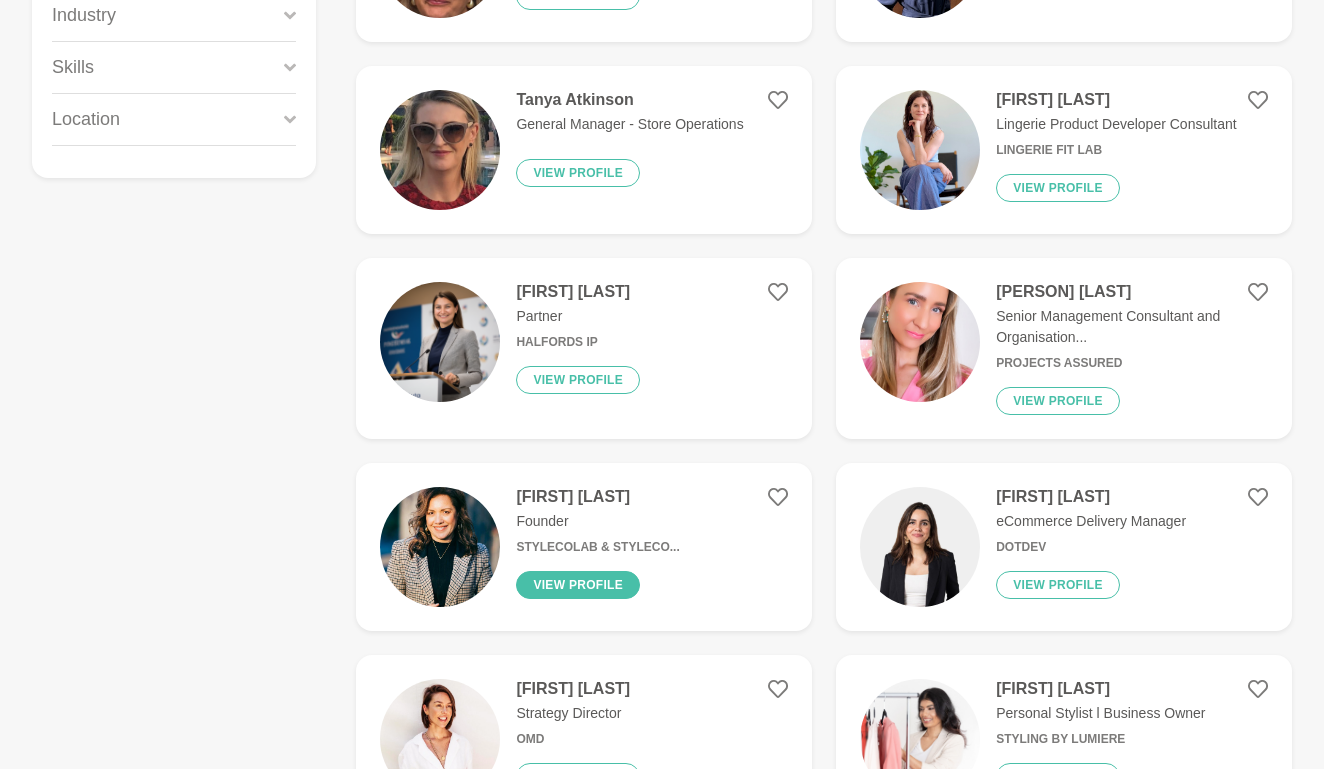 click on "View profile" at bounding box center [578, 585] 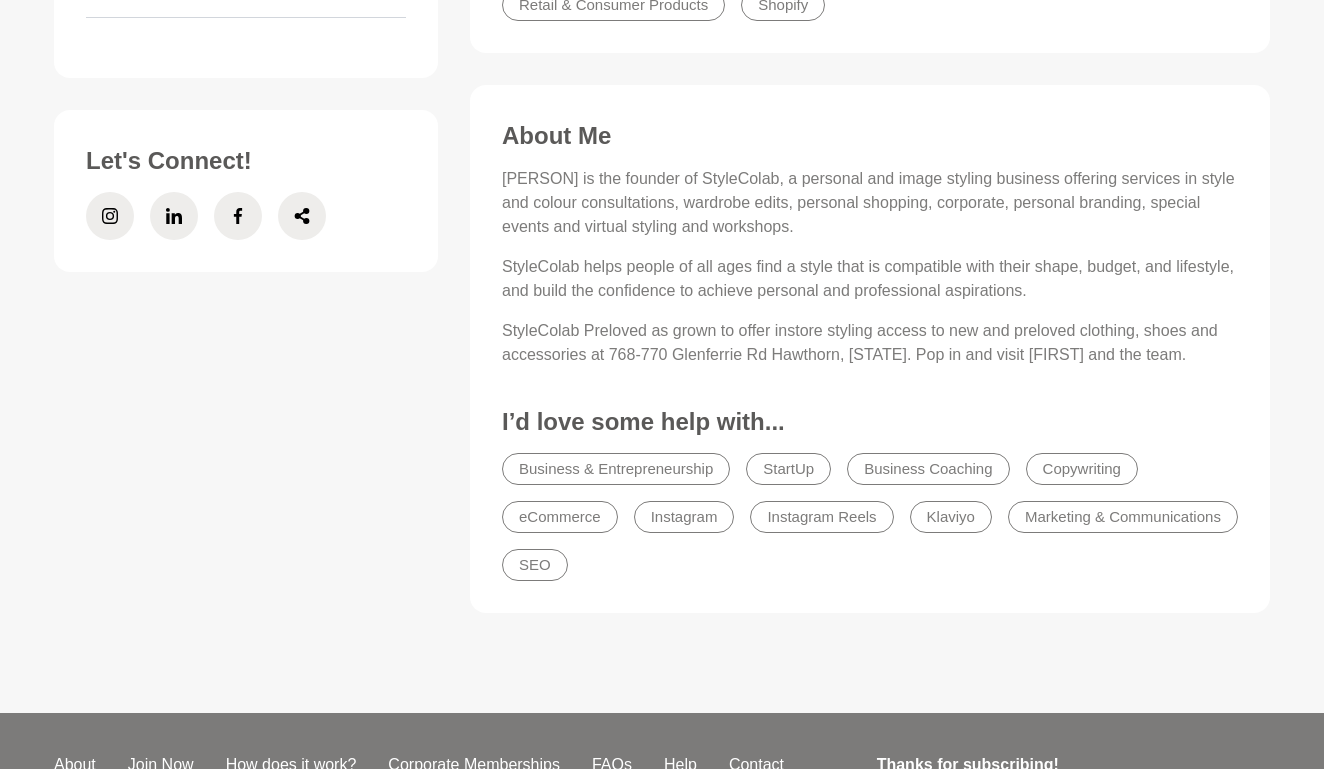 scroll, scrollTop: 683, scrollLeft: 0, axis: vertical 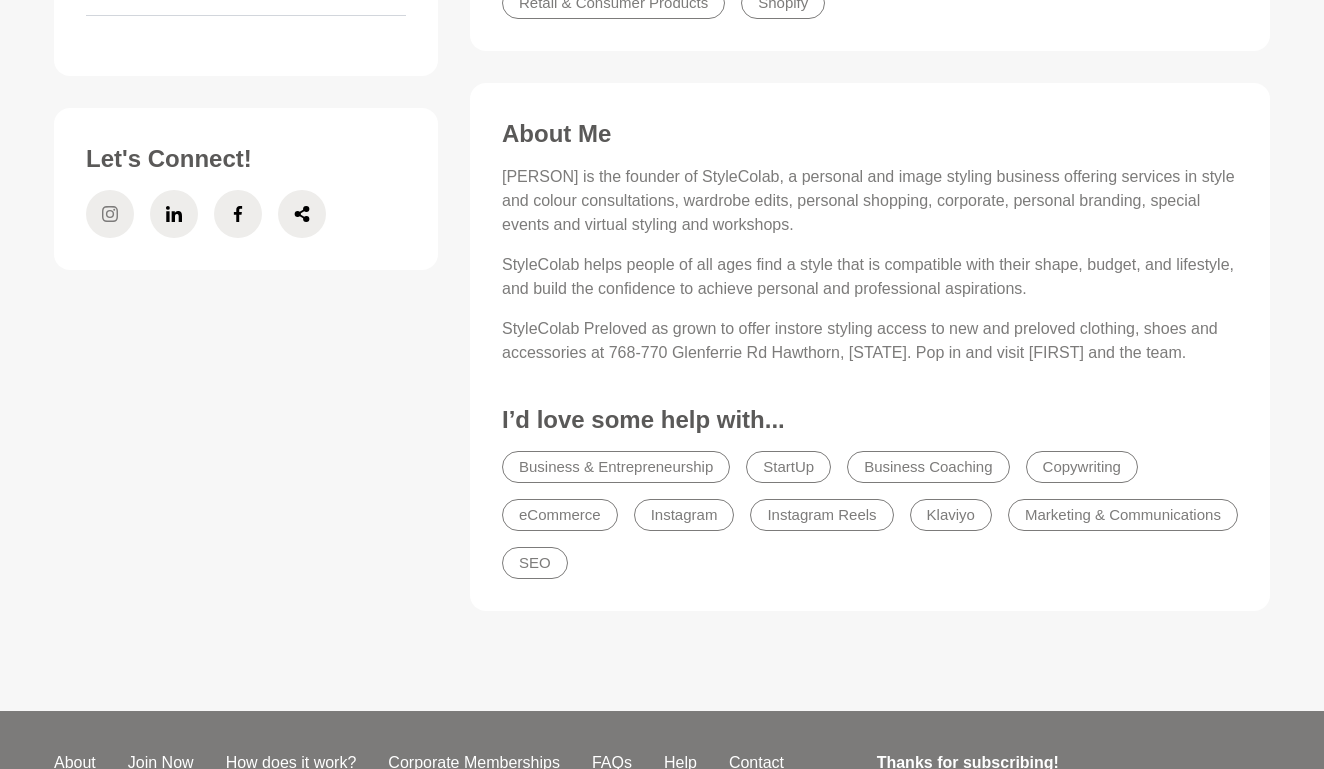 click 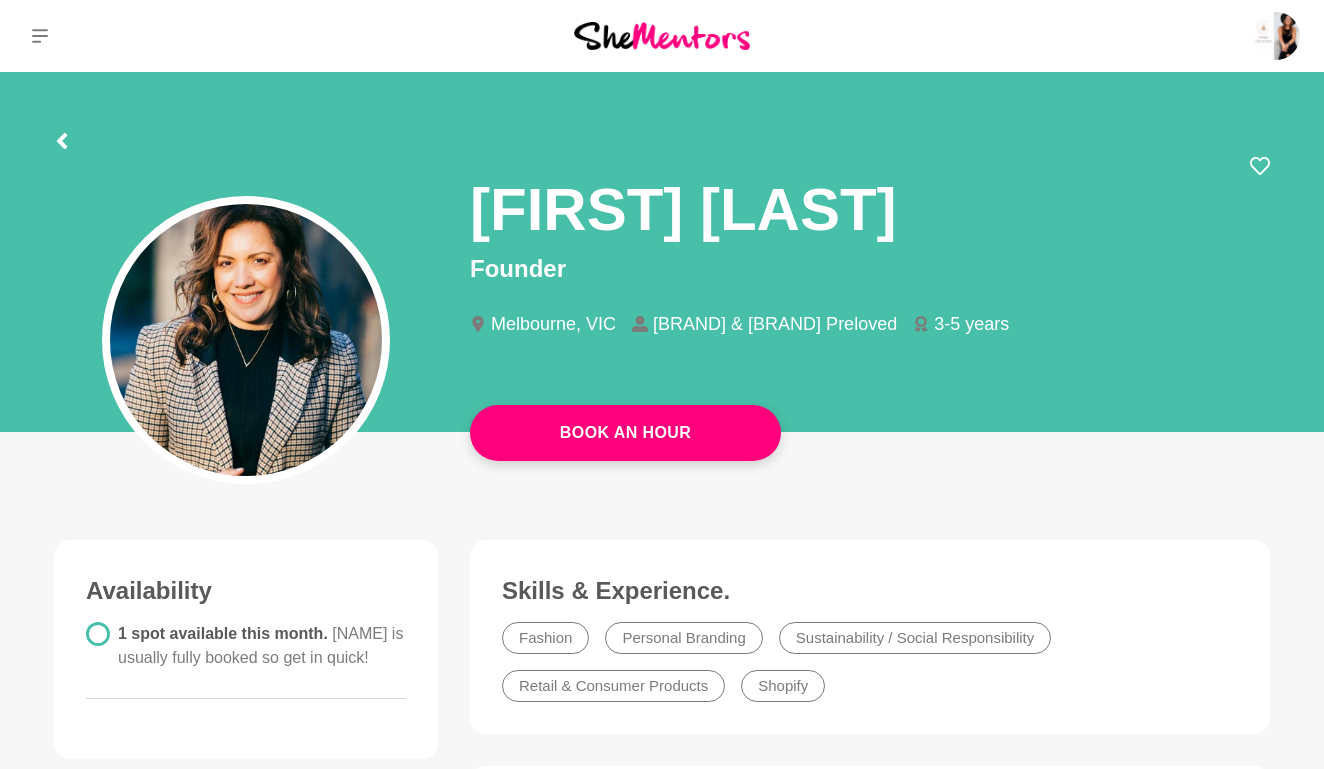 scroll, scrollTop: 0, scrollLeft: 0, axis: both 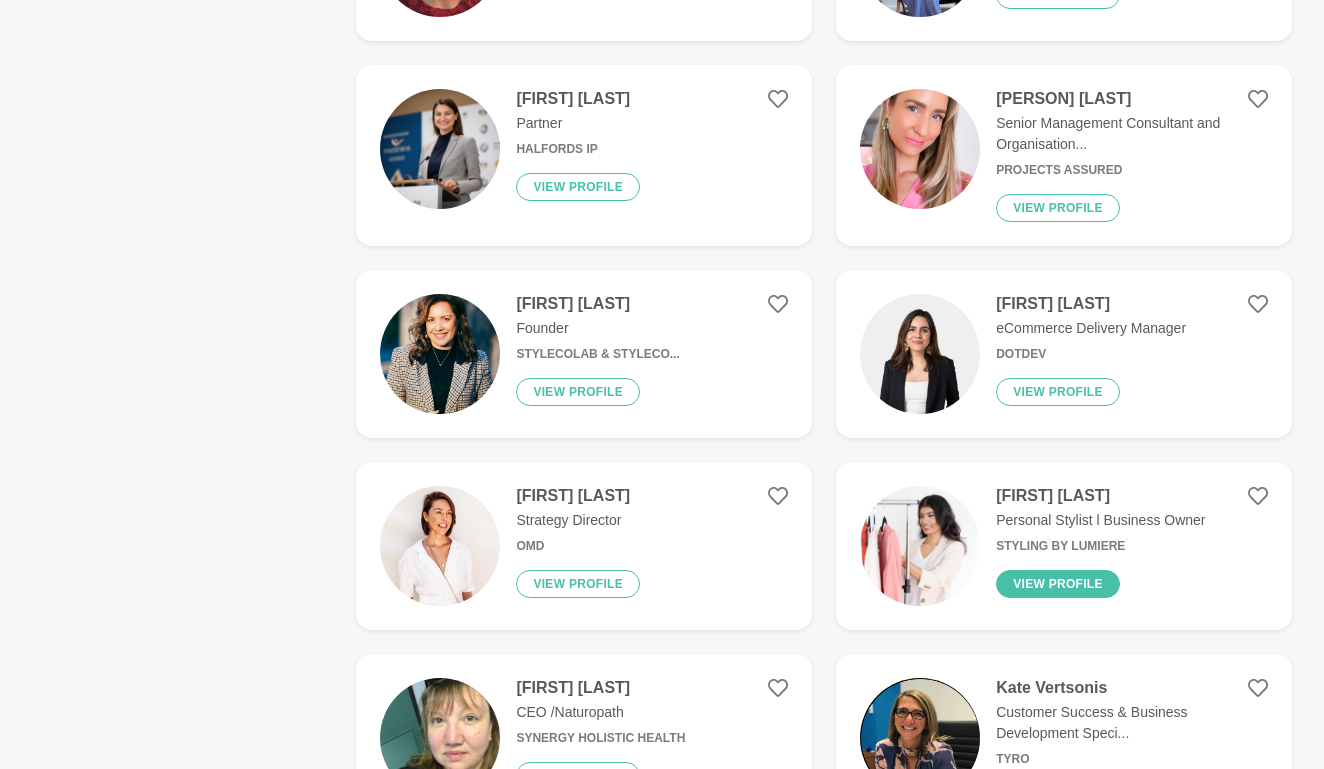 click on "View profile" at bounding box center [1058, 584] 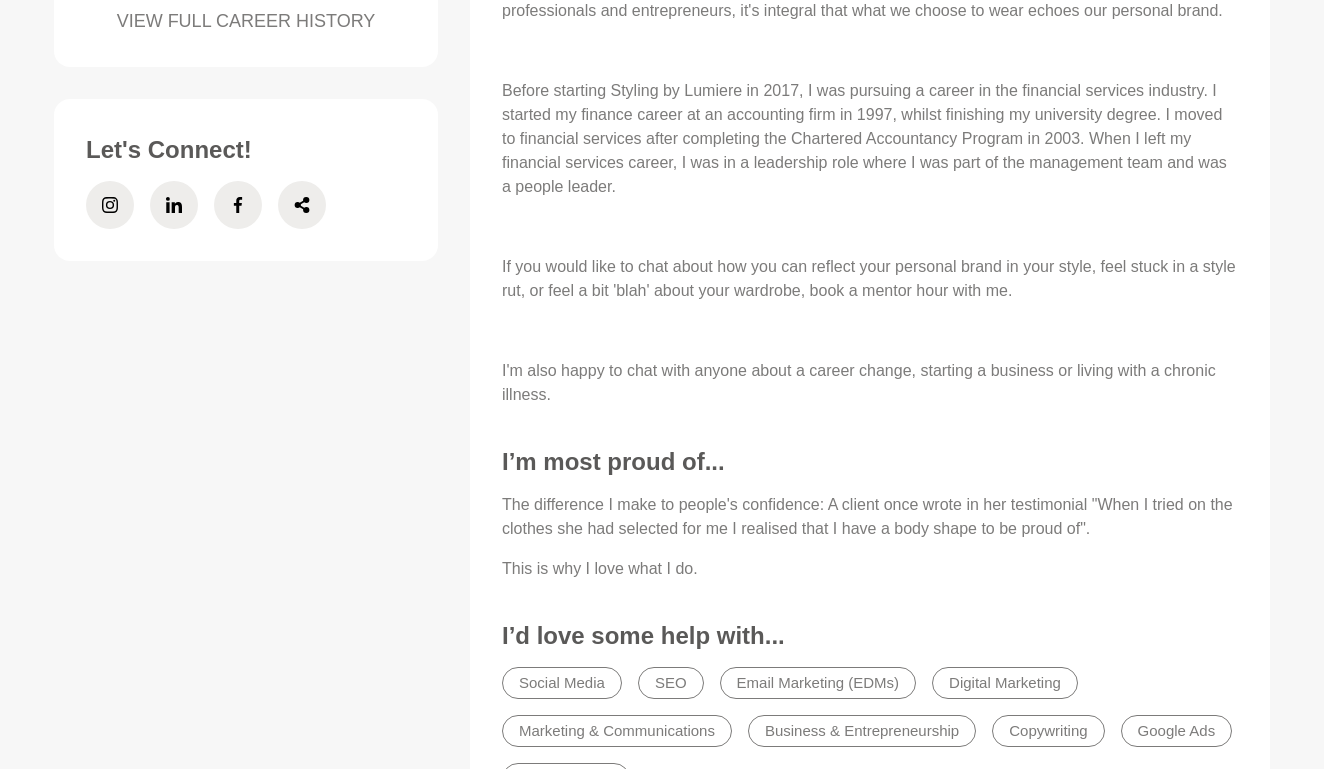 scroll, scrollTop: 971, scrollLeft: 0, axis: vertical 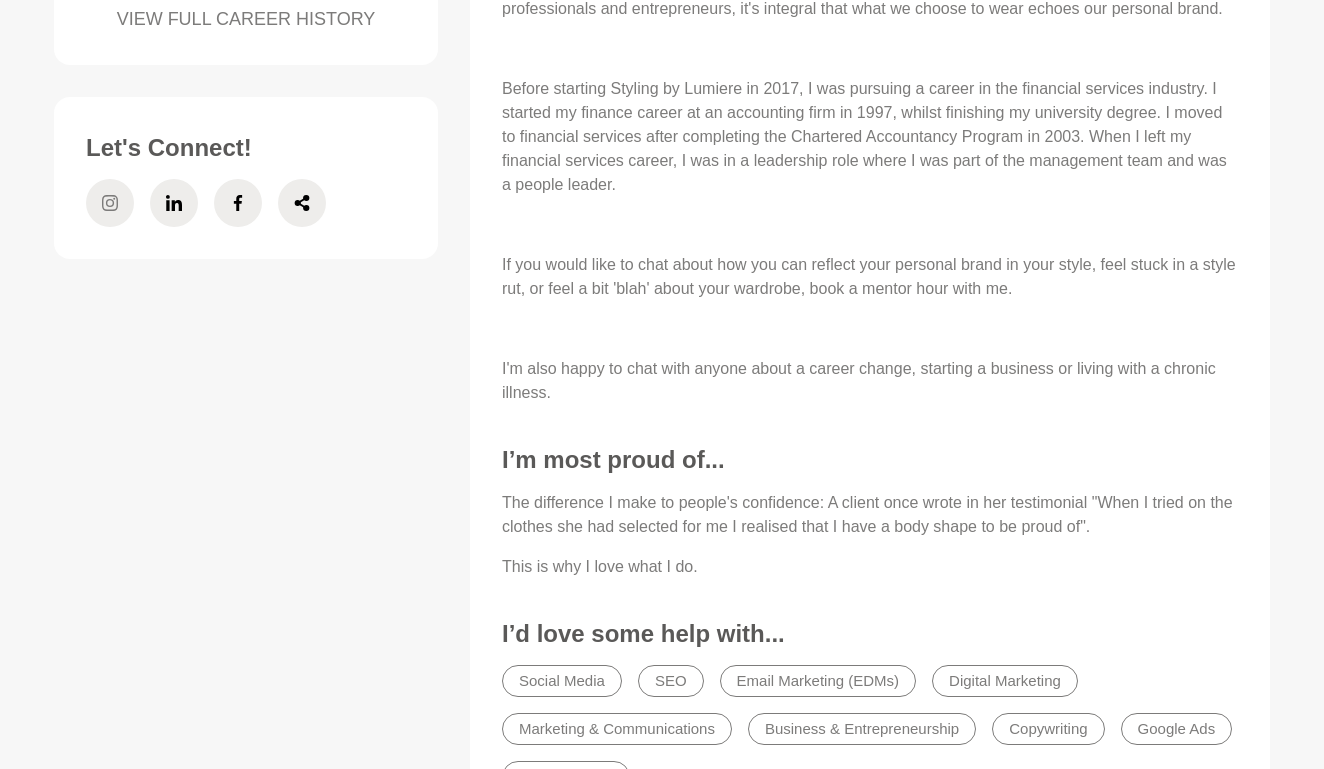 click 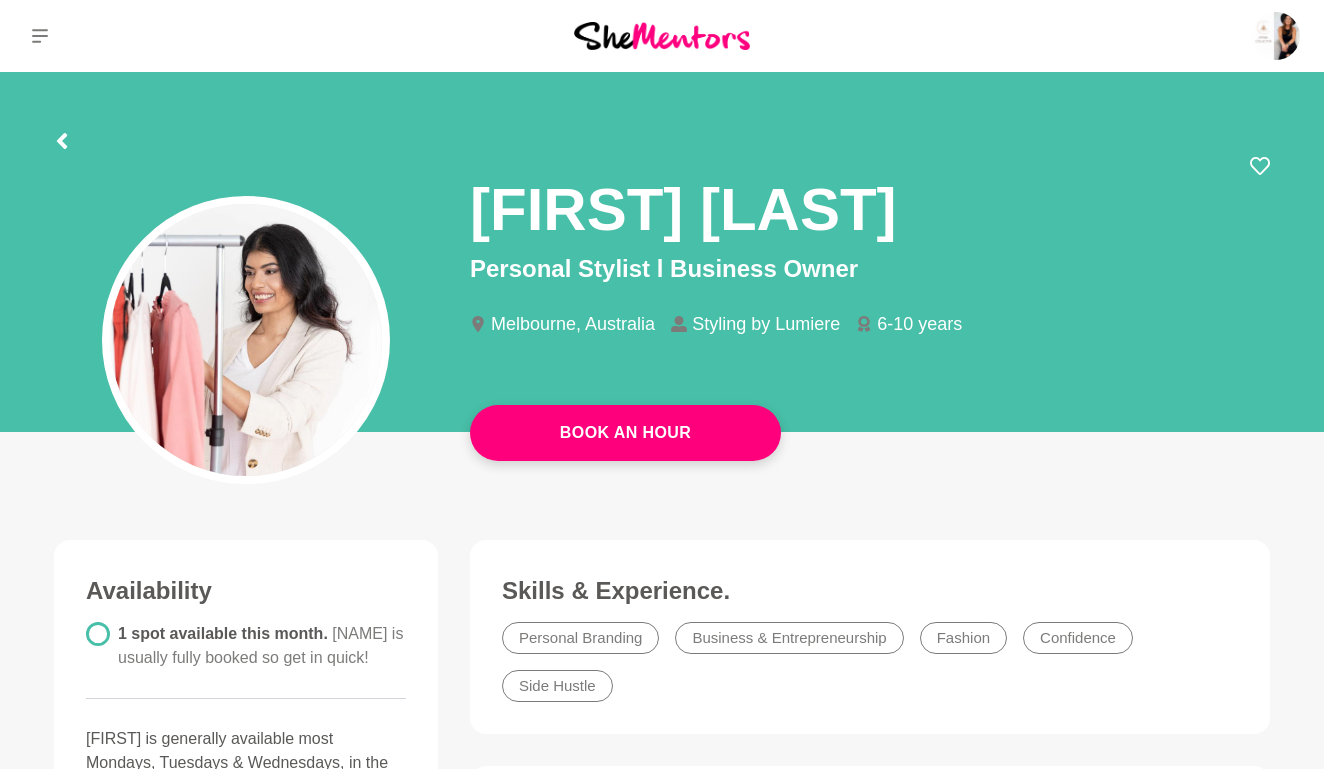 scroll, scrollTop: 0, scrollLeft: 0, axis: both 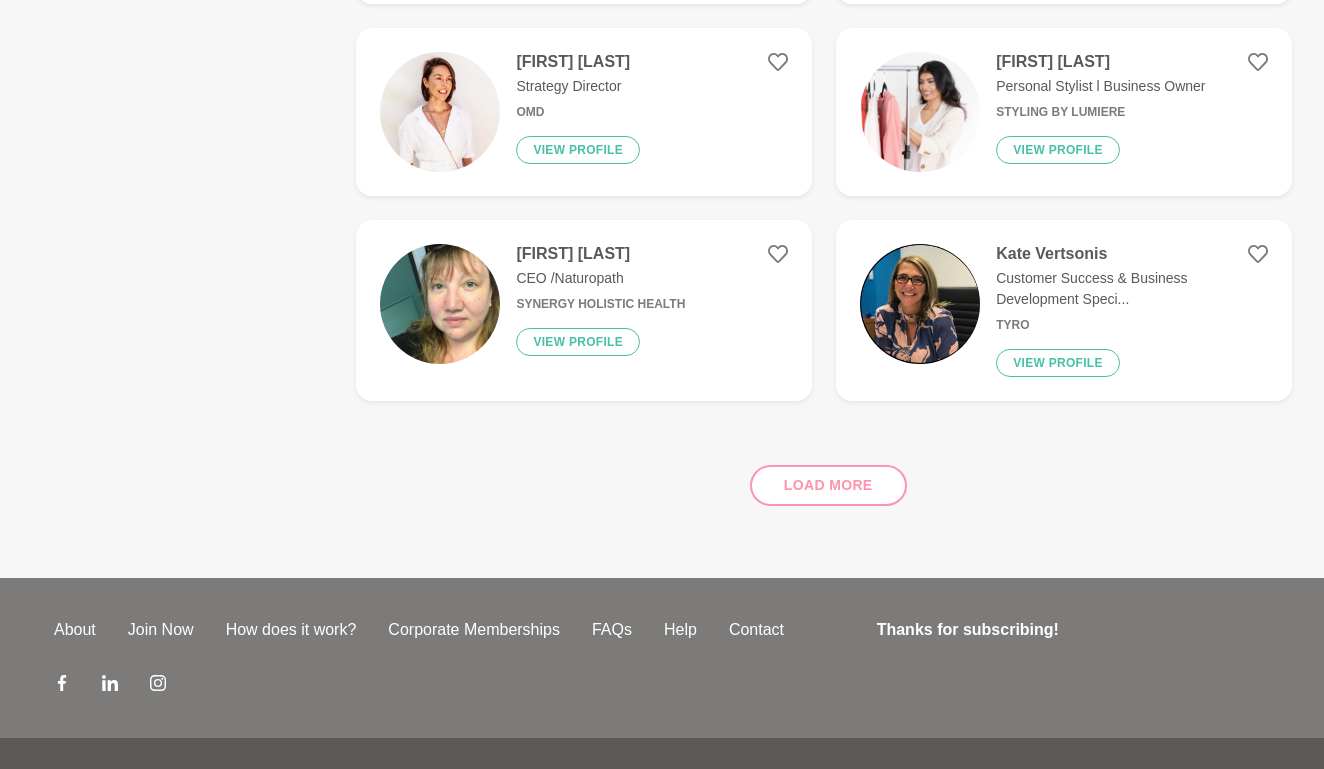 click on "Load more" at bounding box center (824, 477) 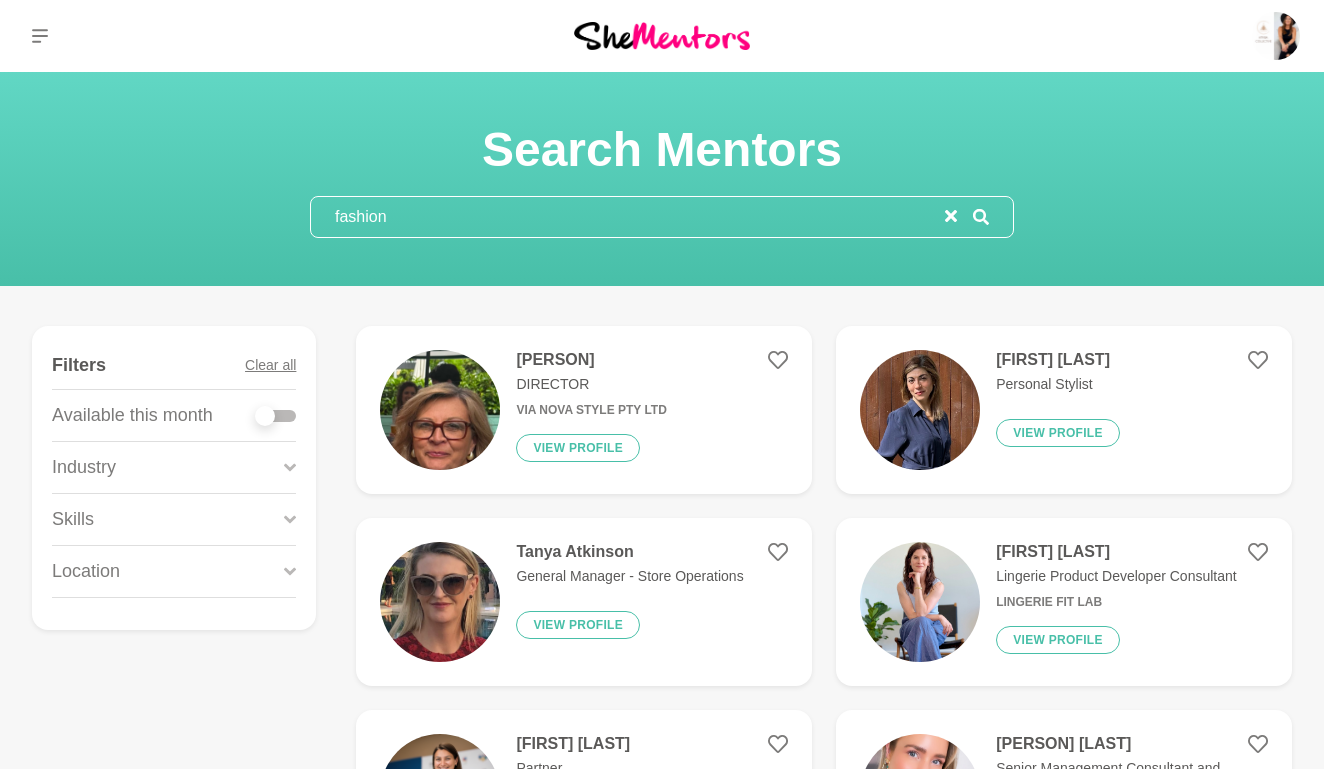 scroll, scrollTop: 0, scrollLeft: 0, axis: both 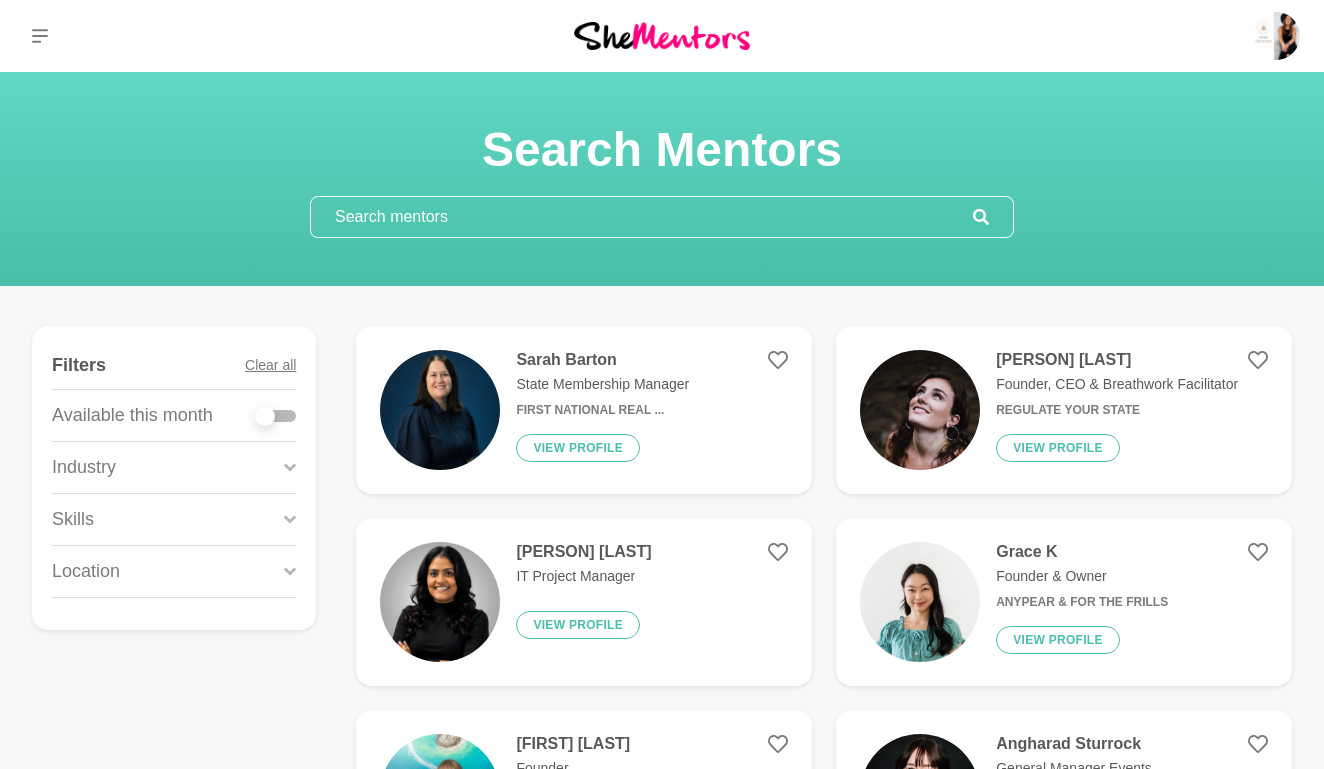 click at bounding box center [265, 416] 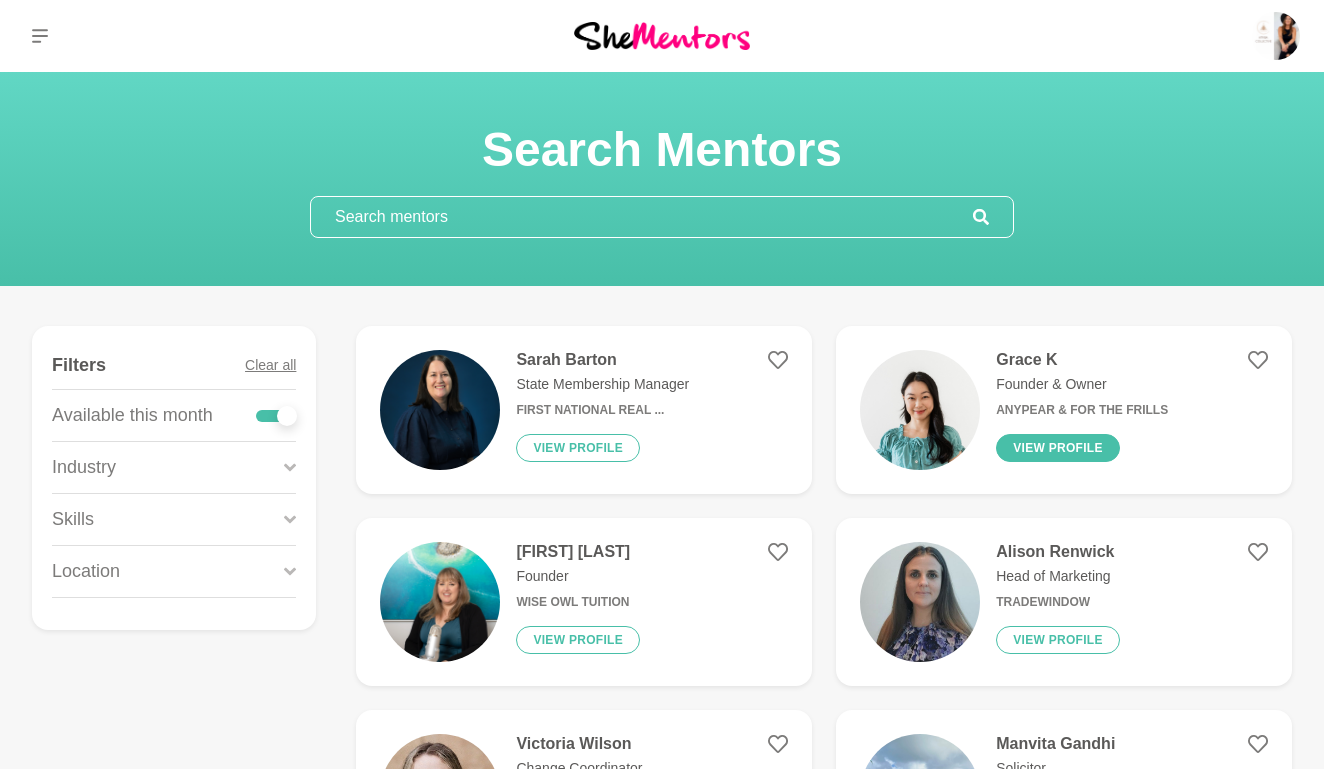 click on "View profile" at bounding box center [1058, 448] 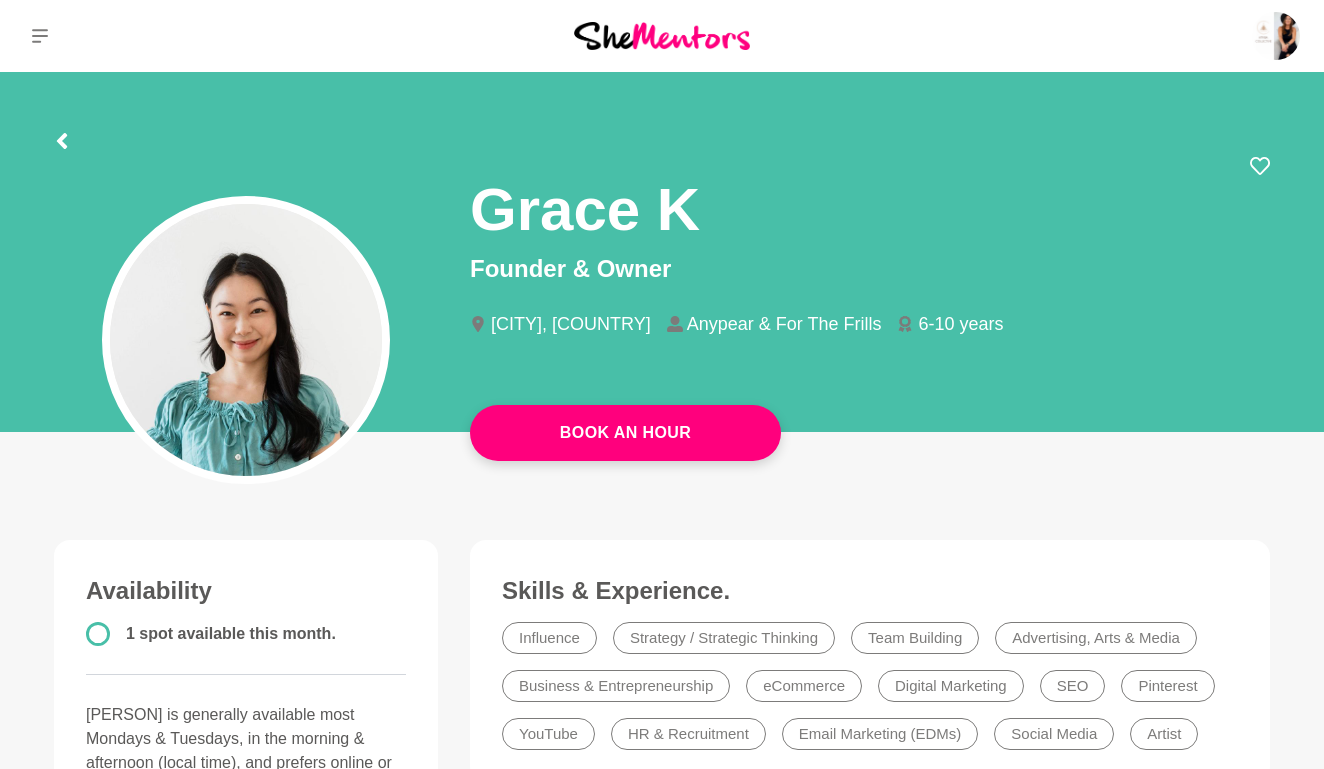 scroll, scrollTop: 0, scrollLeft: 0, axis: both 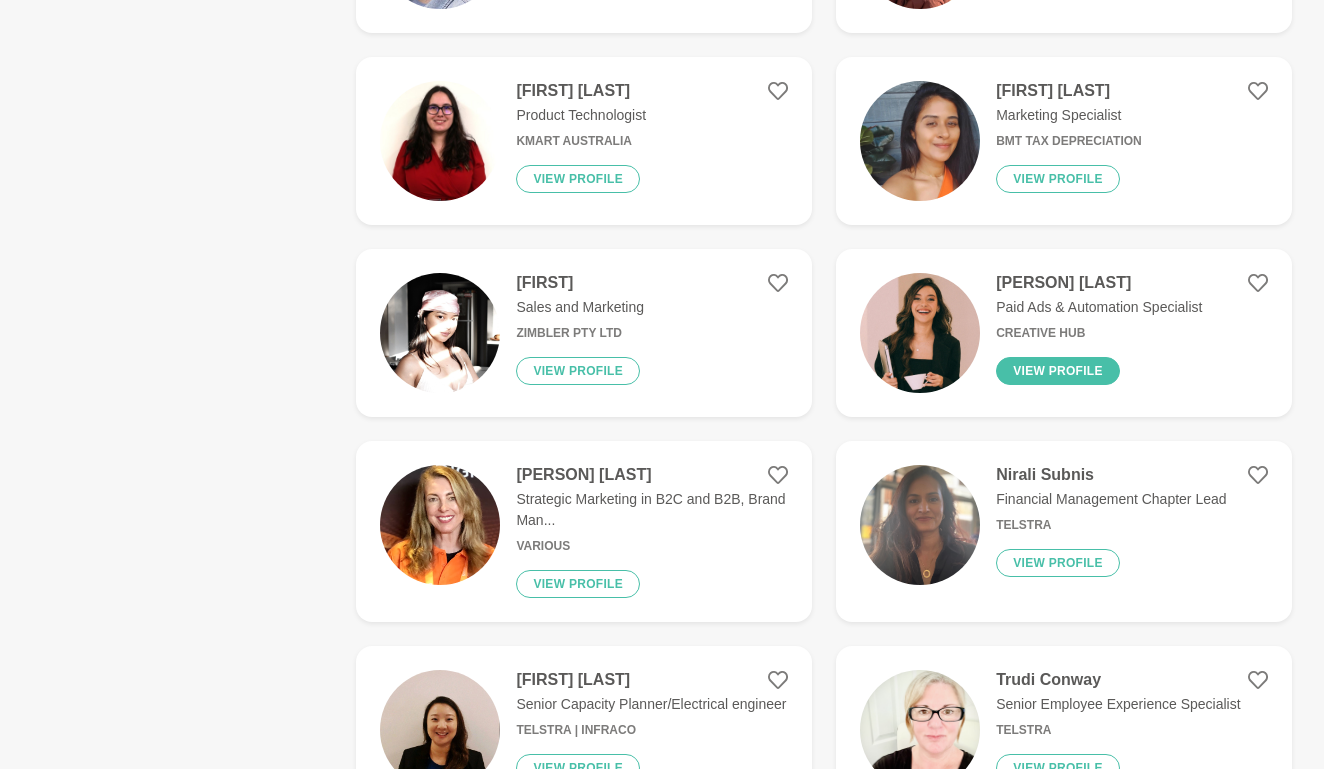 click on "View profile" at bounding box center [1058, 371] 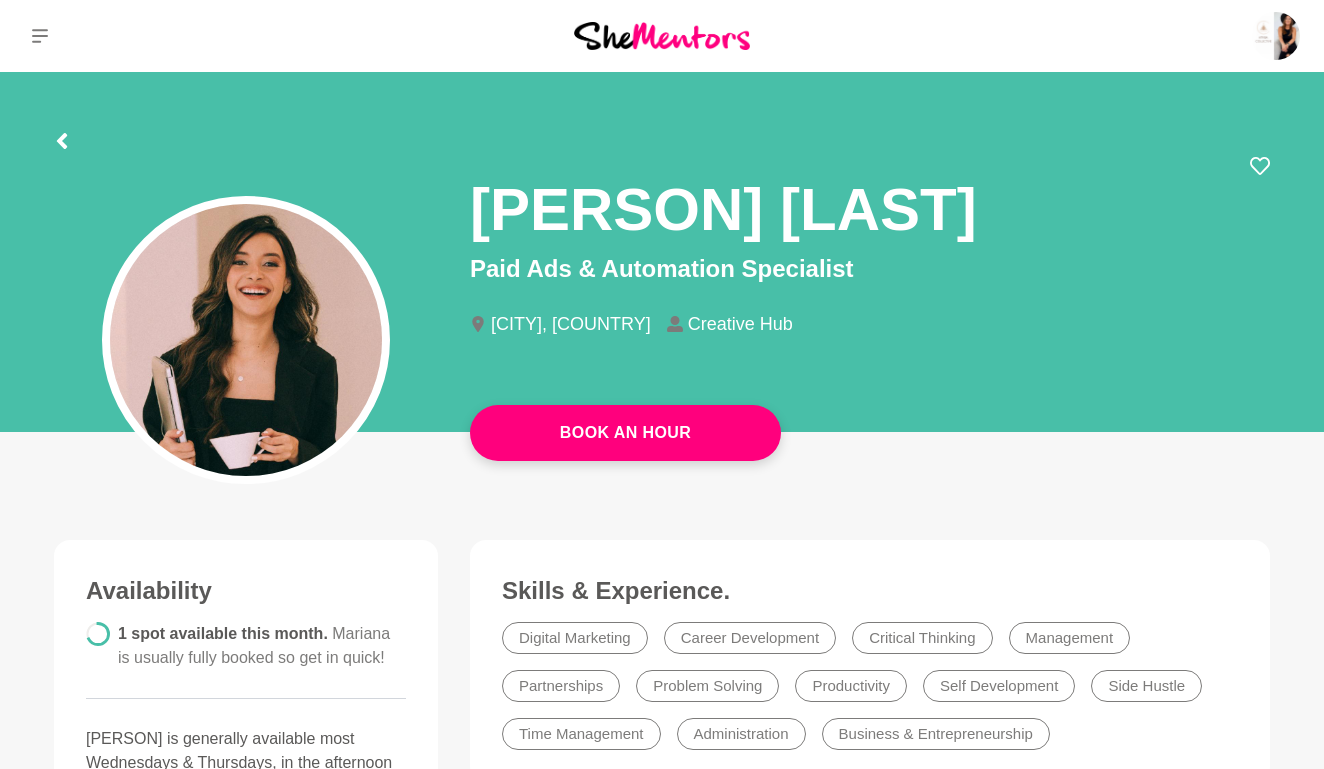 scroll, scrollTop: 0, scrollLeft: 0, axis: both 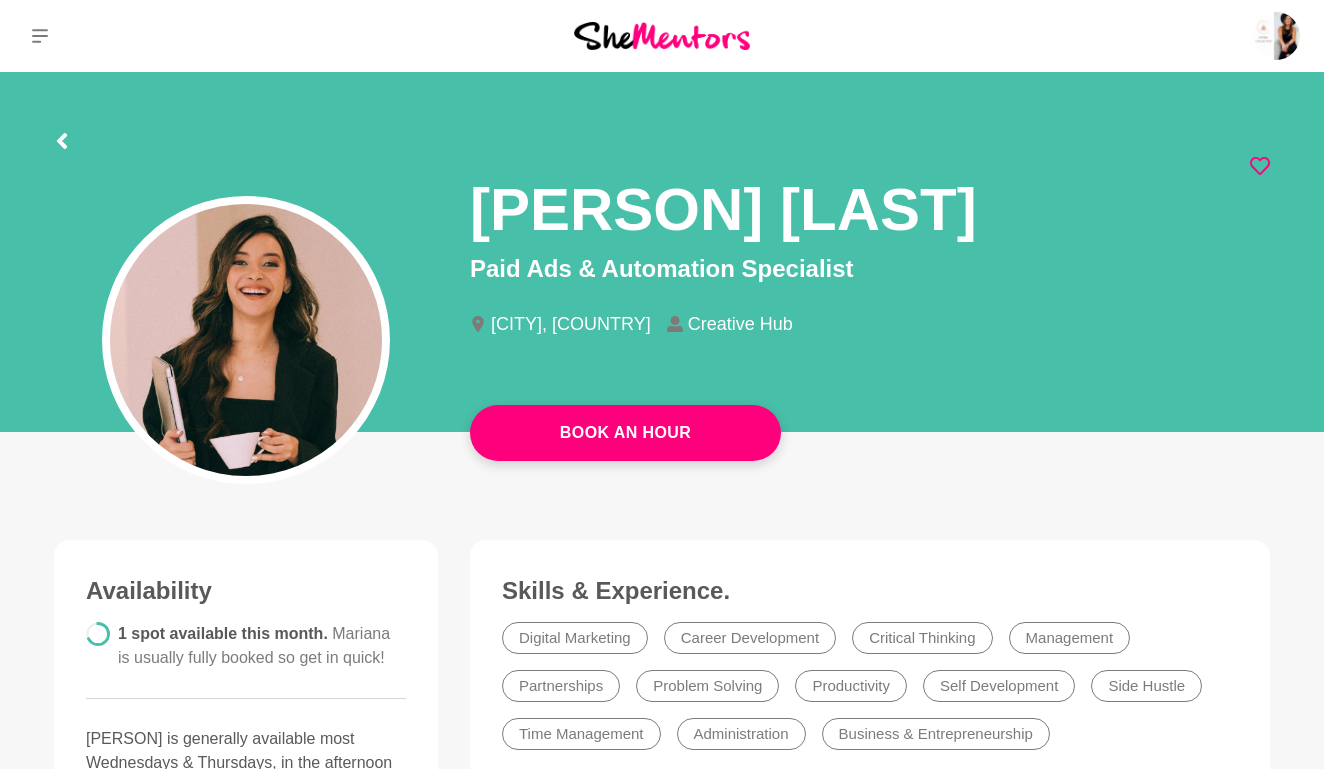 click 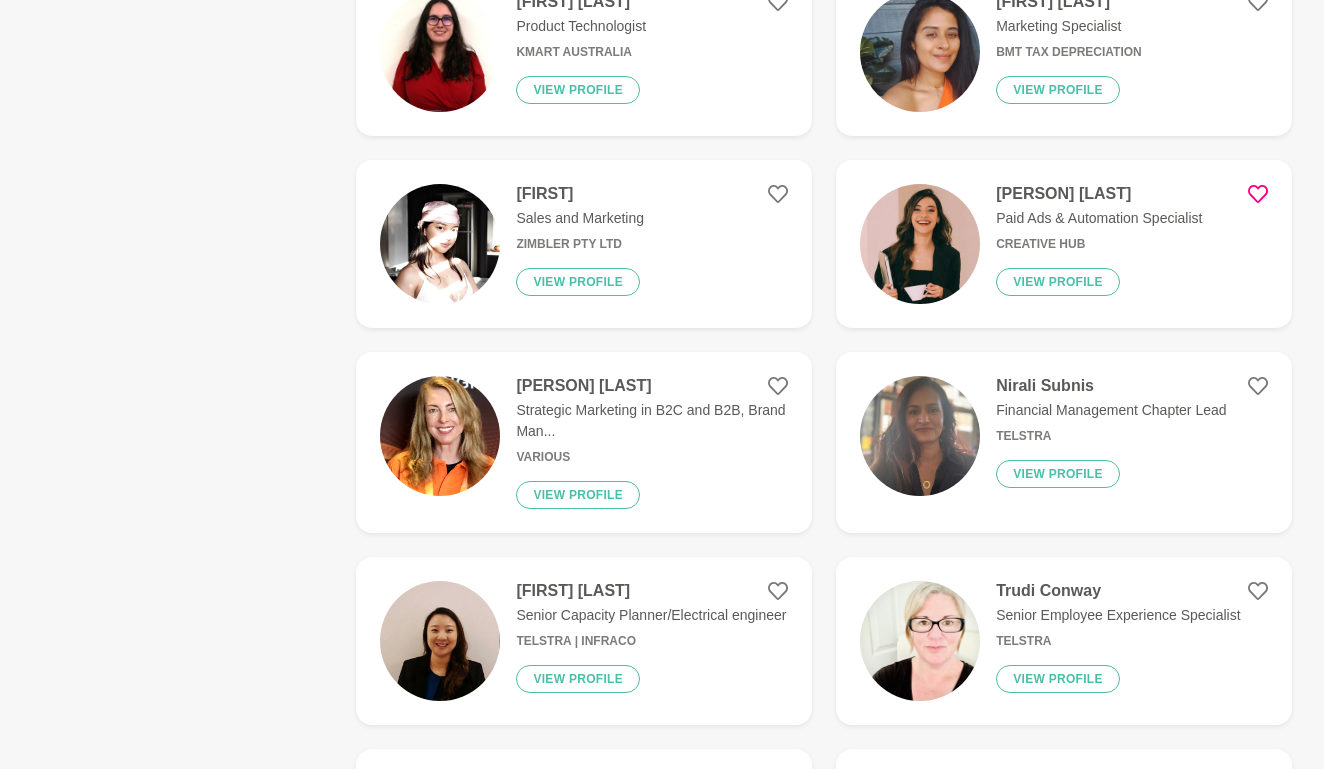 scroll, scrollTop: 936, scrollLeft: 0, axis: vertical 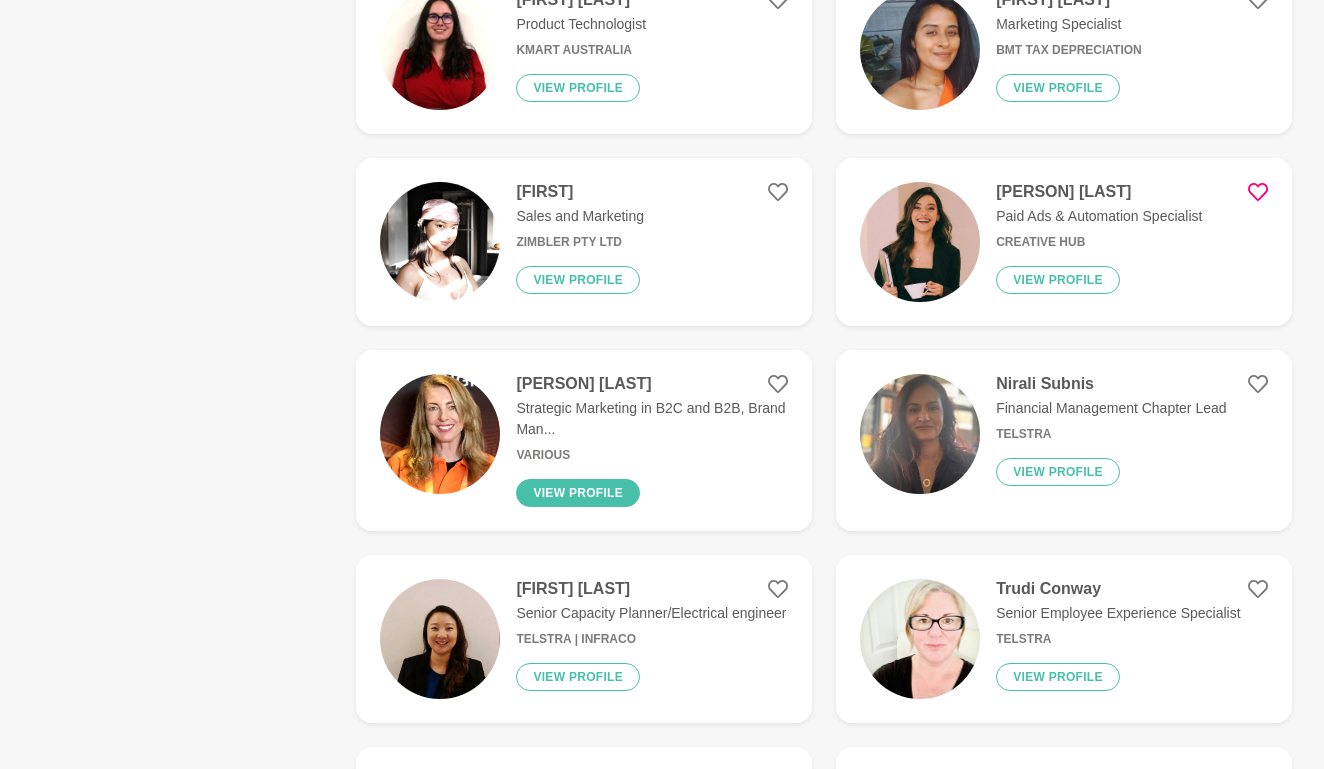 click on "View profile" at bounding box center (578, 493) 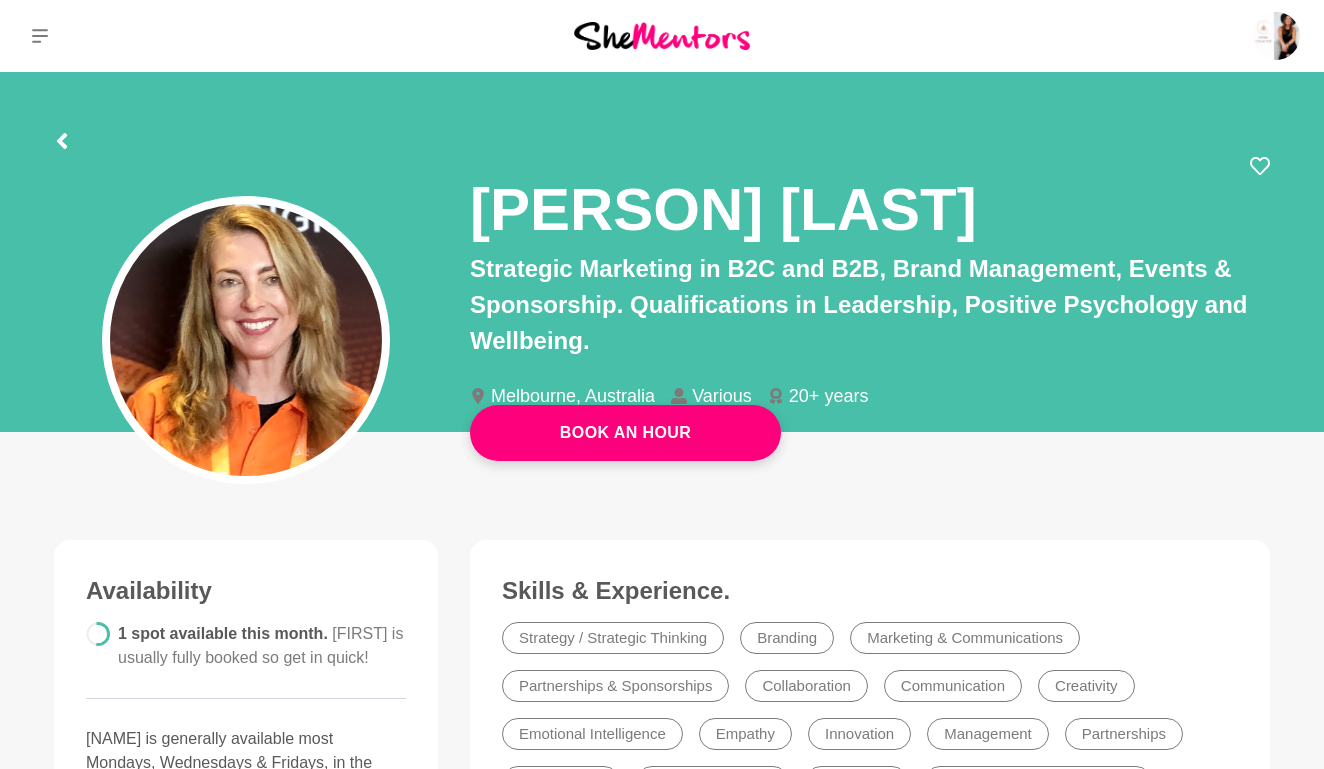 scroll, scrollTop: 0, scrollLeft: 0, axis: both 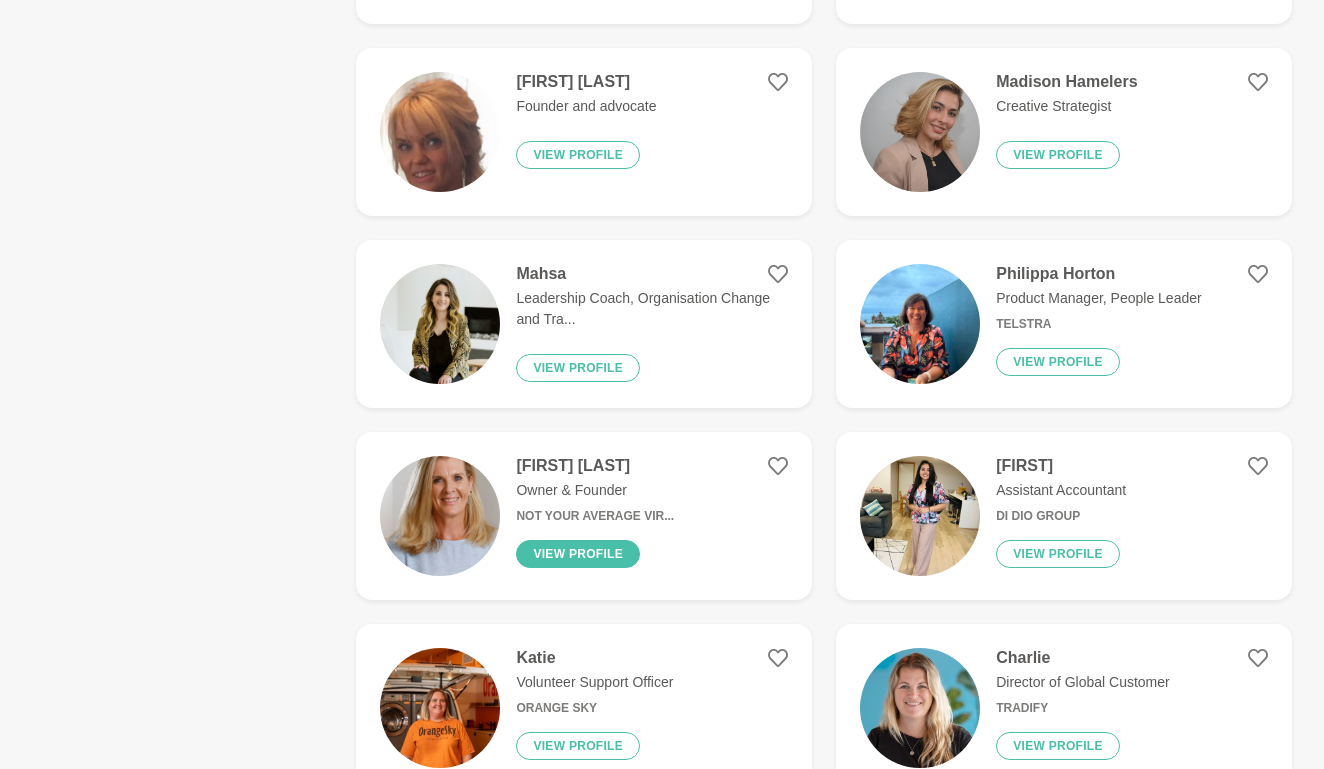 click on "View profile" at bounding box center (578, 554) 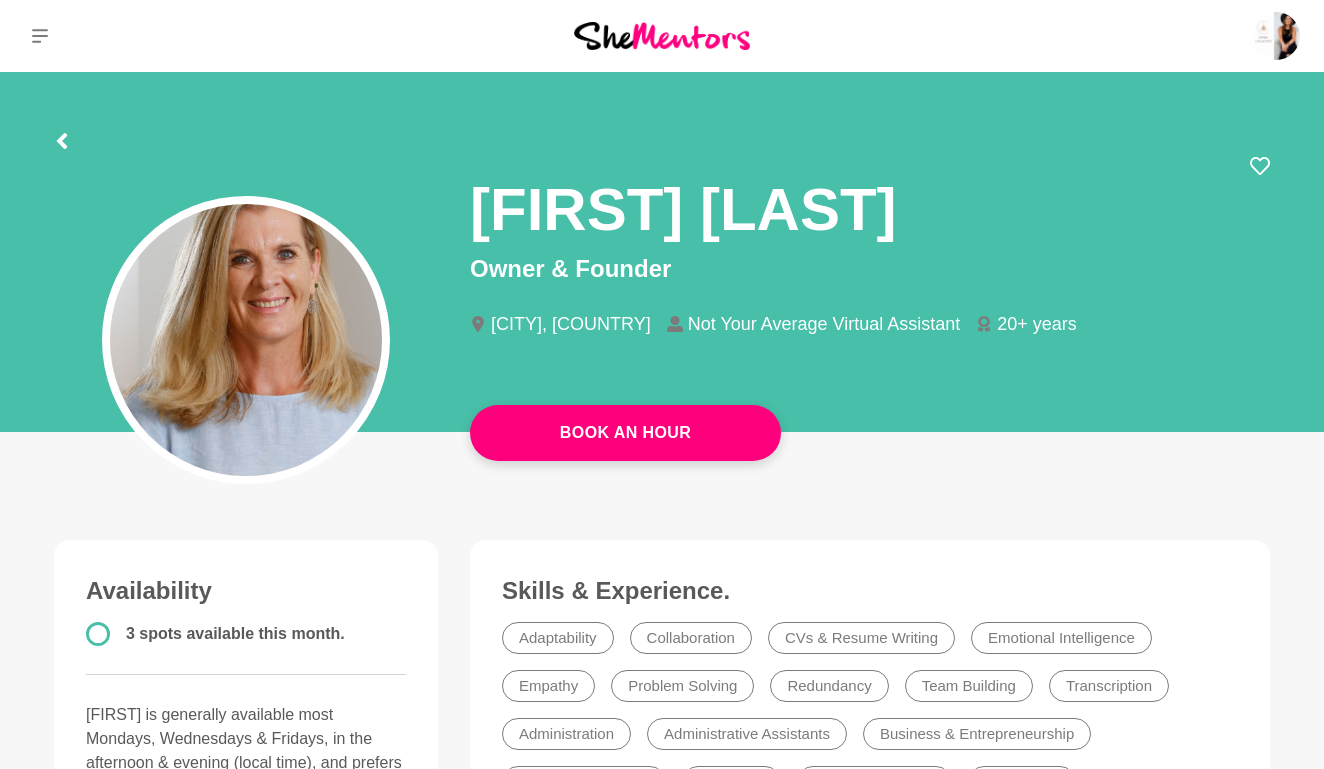 scroll, scrollTop: 0, scrollLeft: 0, axis: both 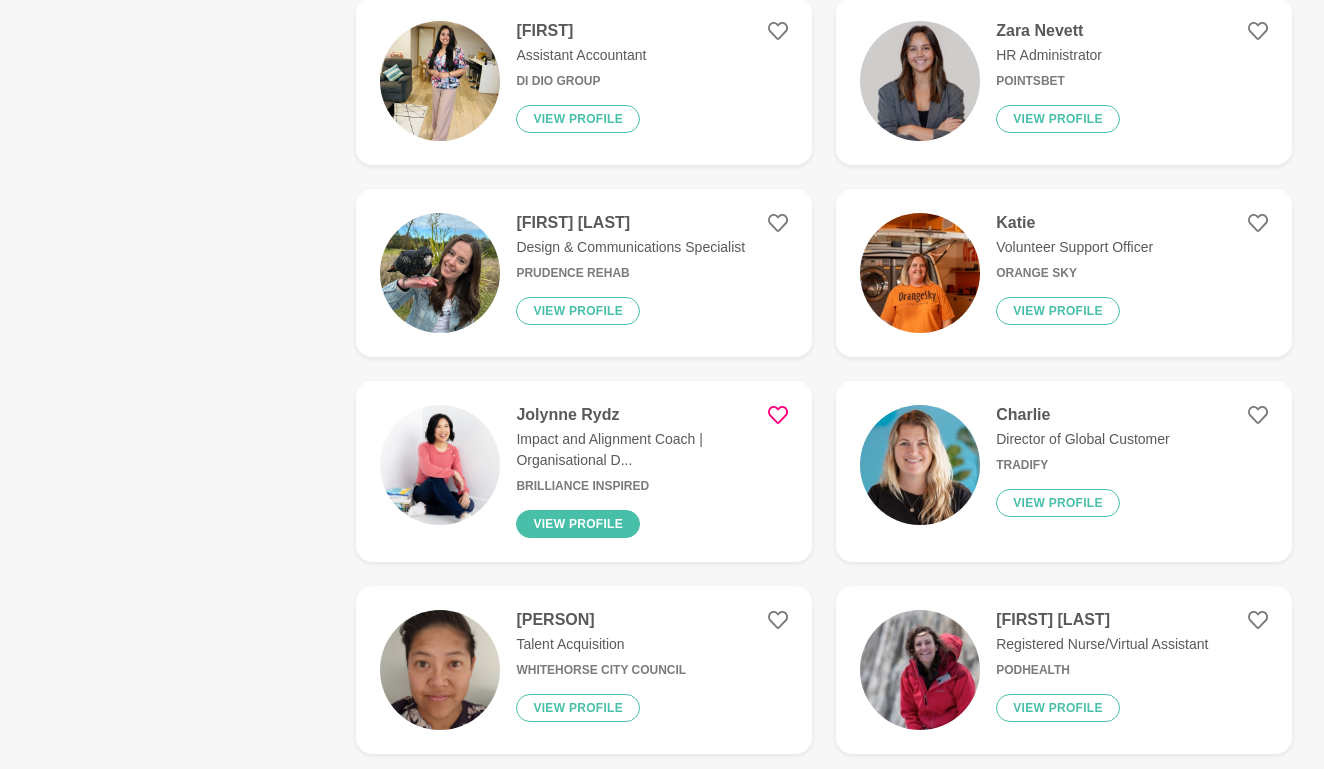 click on "View profile" at bounding box center (578, 524) 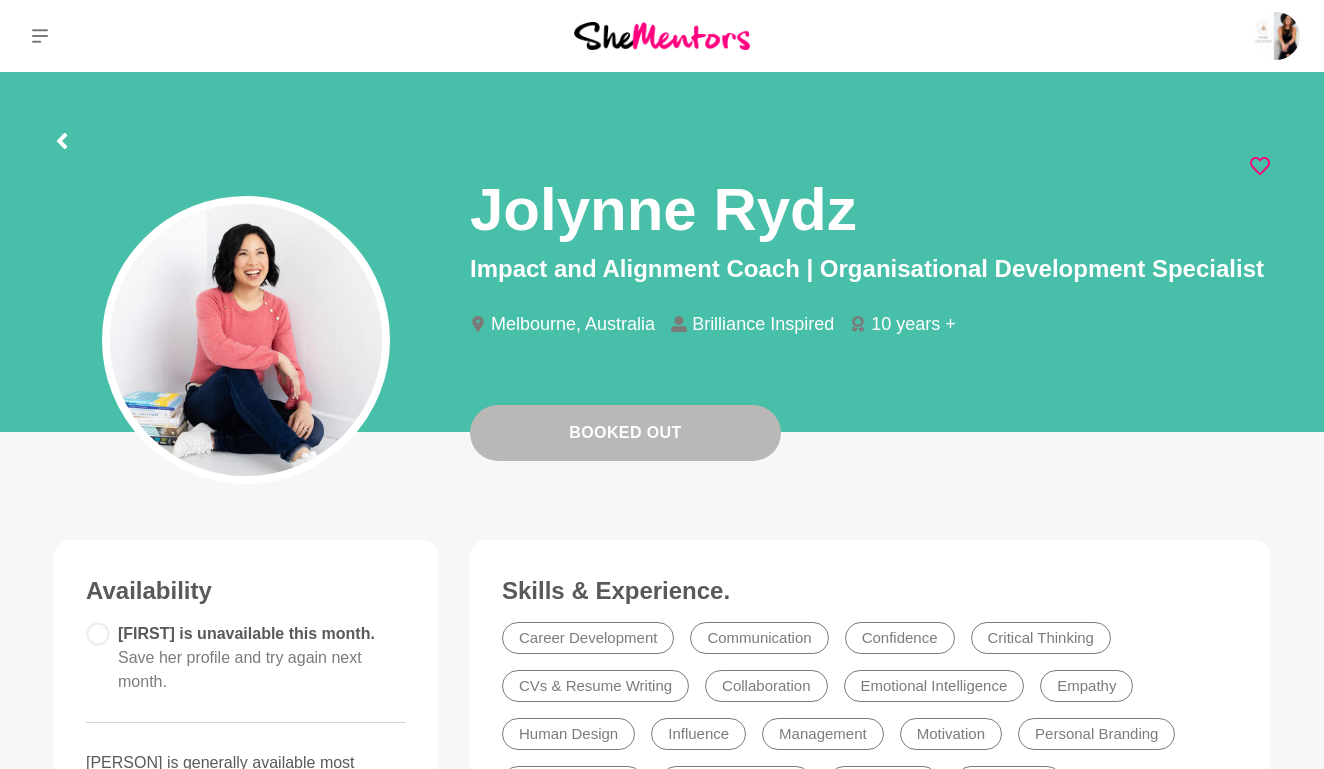 scroll, scrollTop: 0, scrollLeft: 0, axis: both 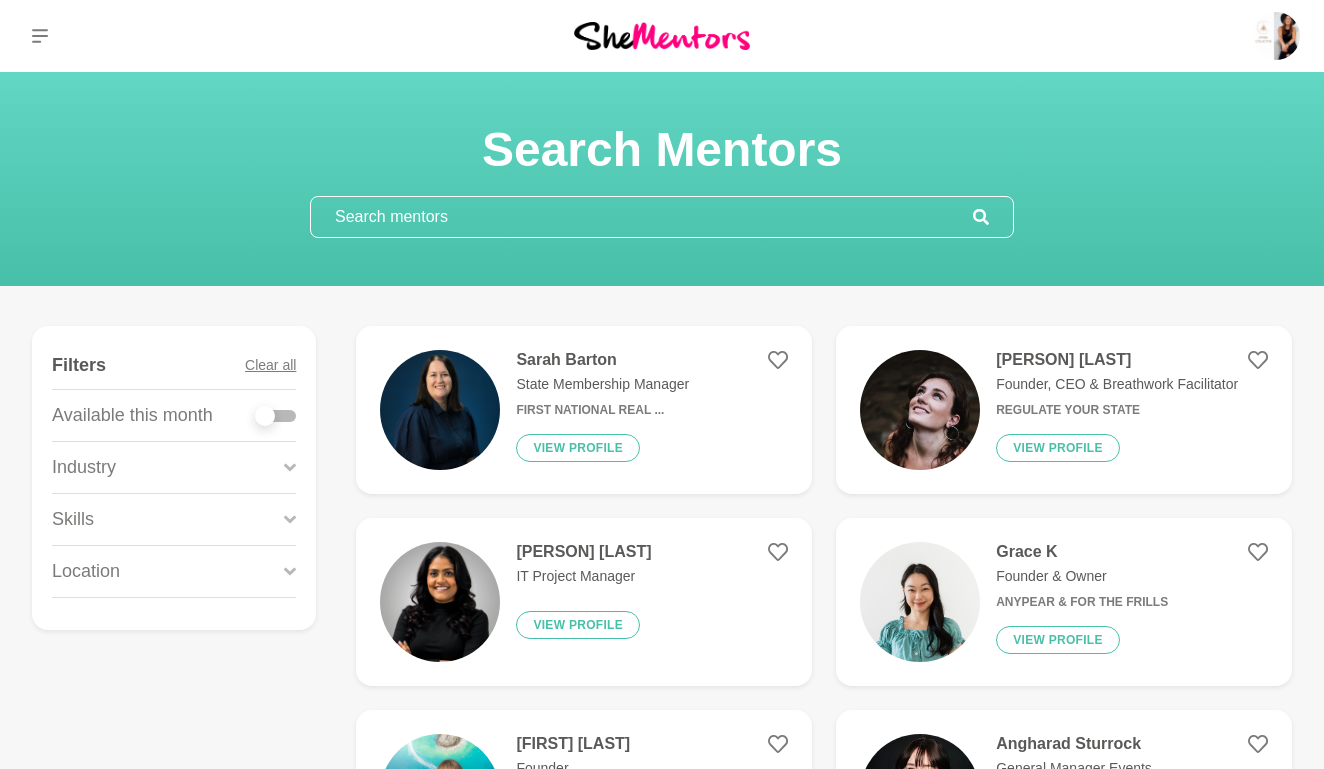 click at bounding box center [265, 416] 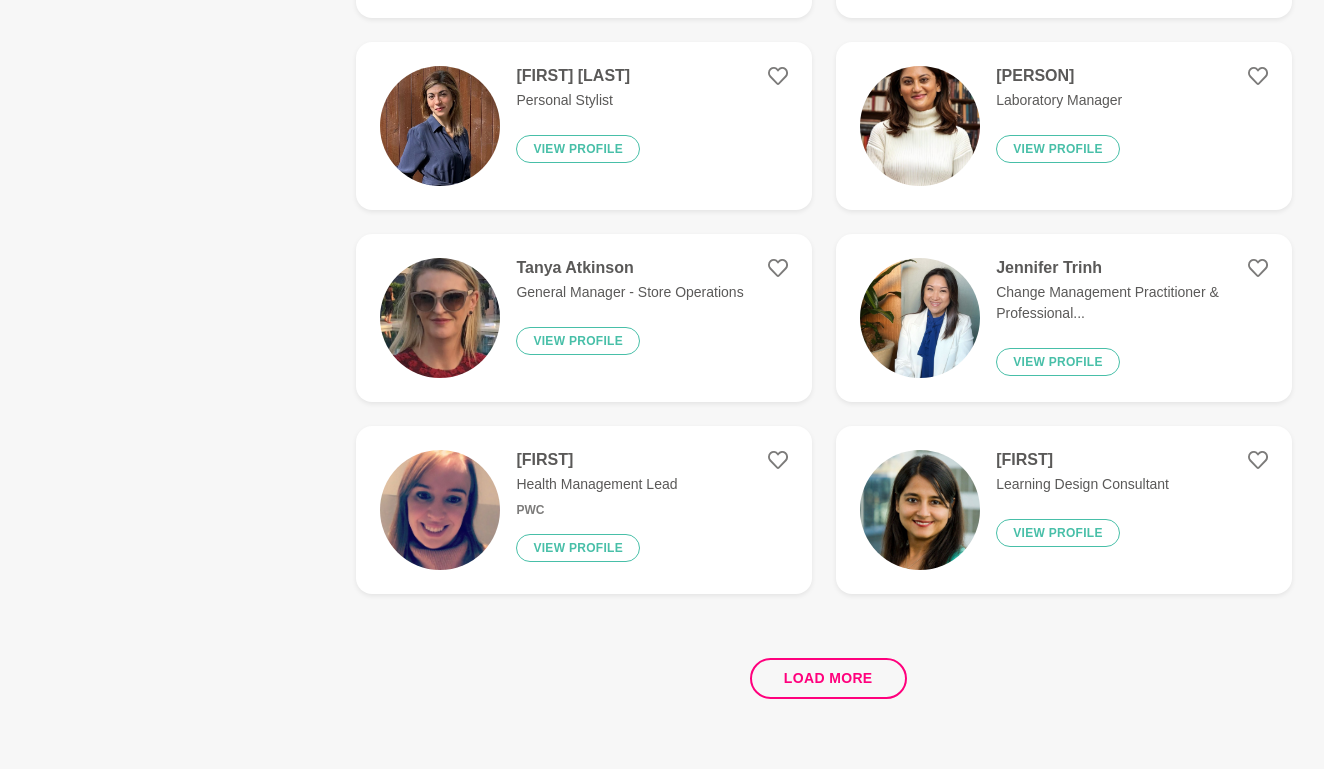 scroll, scrollTop: 3576, scrollLeft: 0, axis: vertical 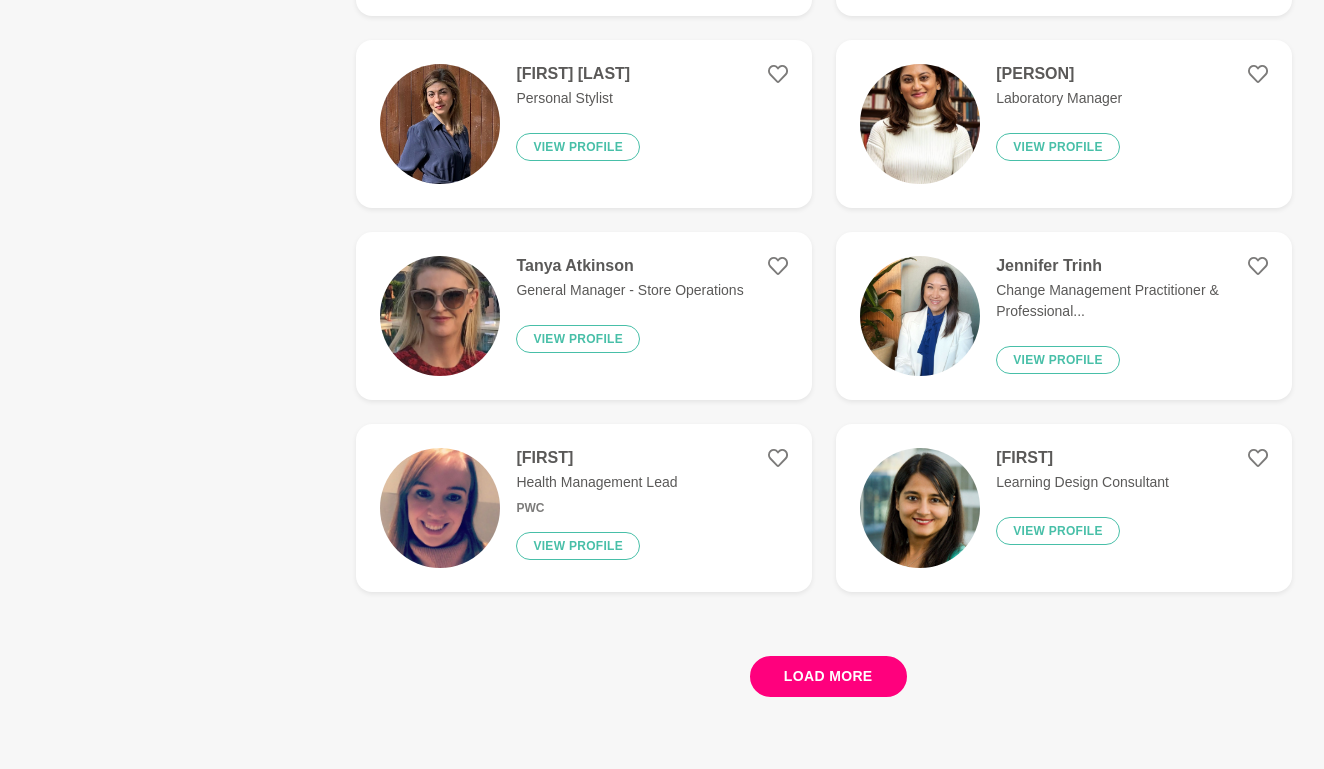 click on "Load more" at bounding box center (828, 676) 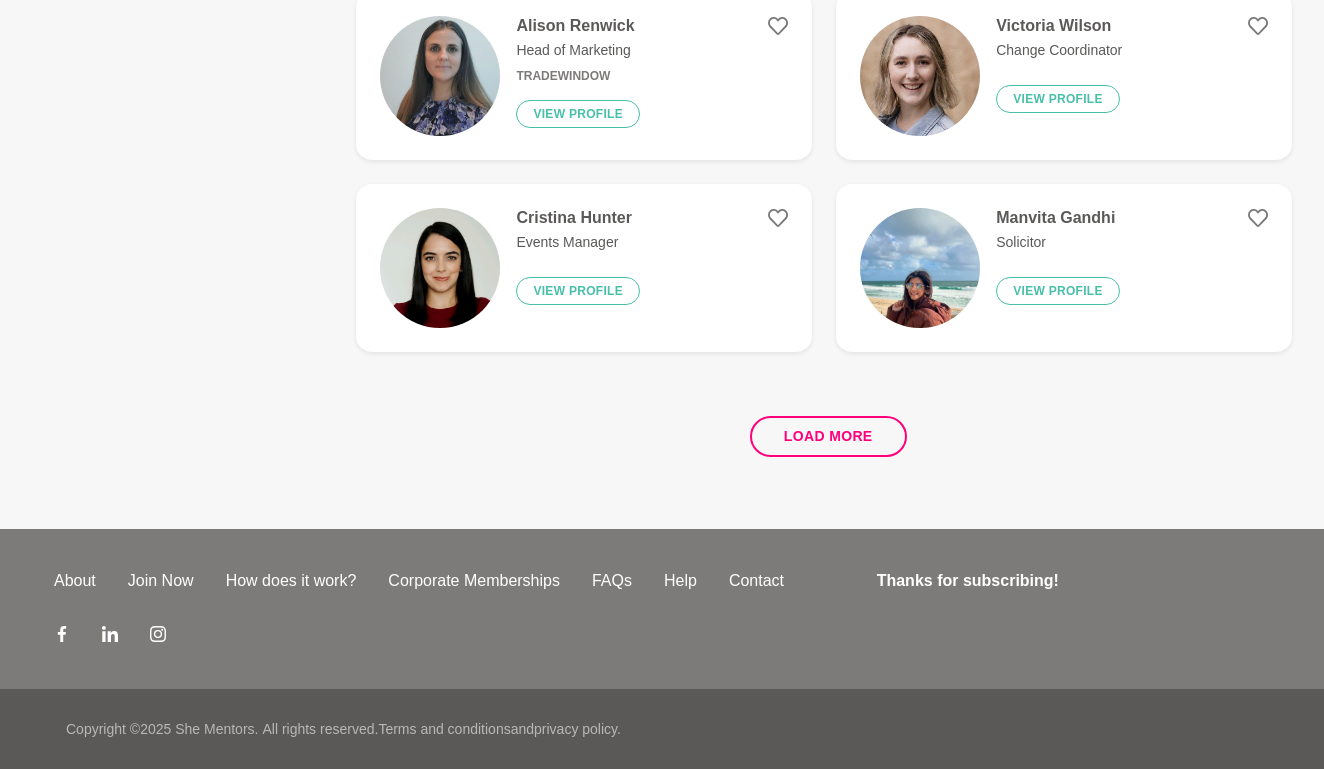 scroll, scrollTop: 0, scrollLeft: 0, axis: both 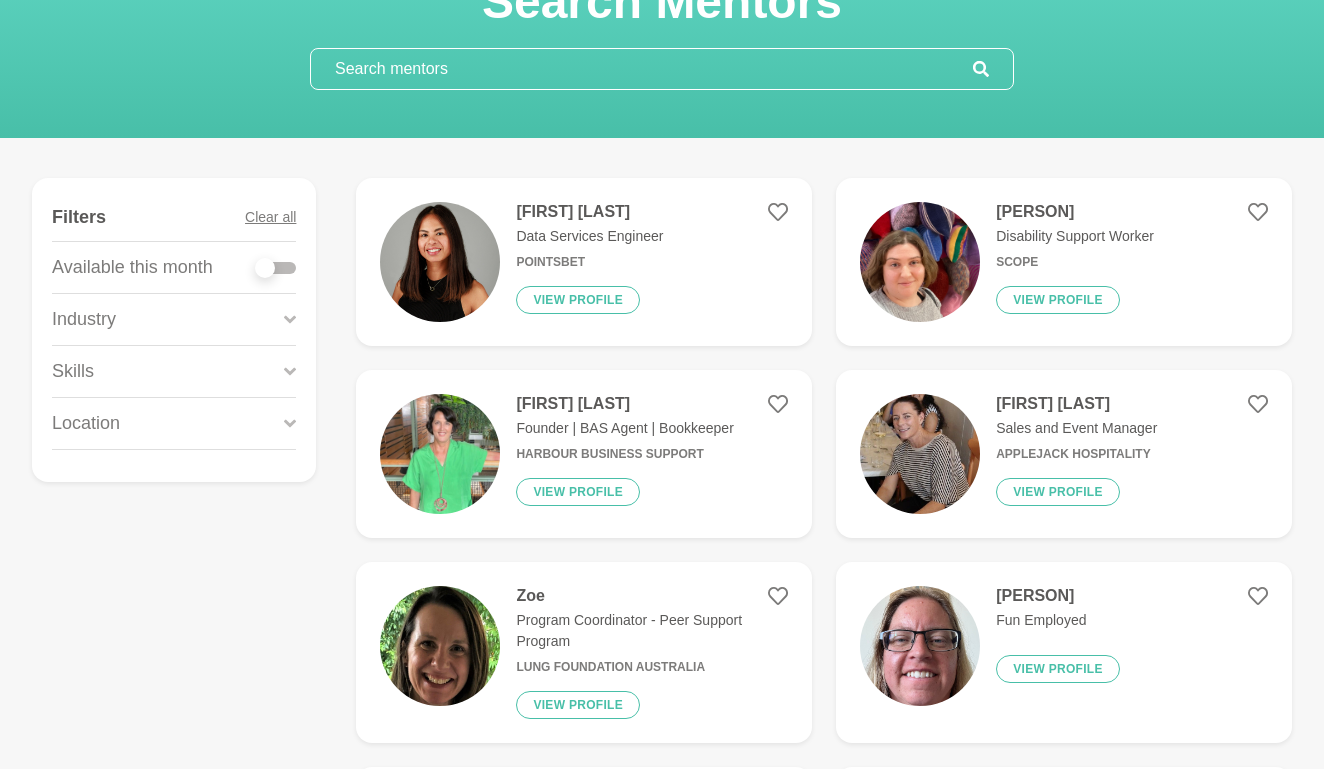 click at bounding box center (265, 268) 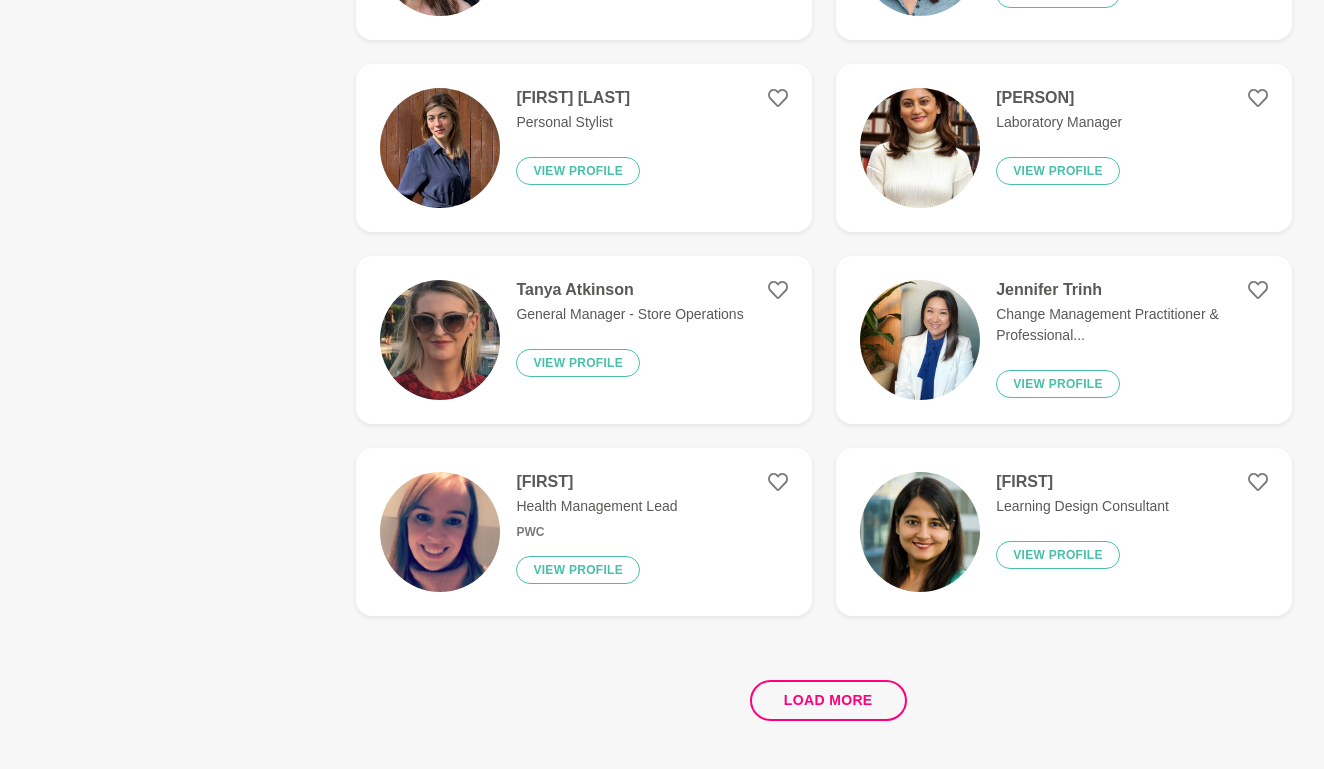scroll, scrollTop: 3555, scrollLeft: 0, axis: vertical 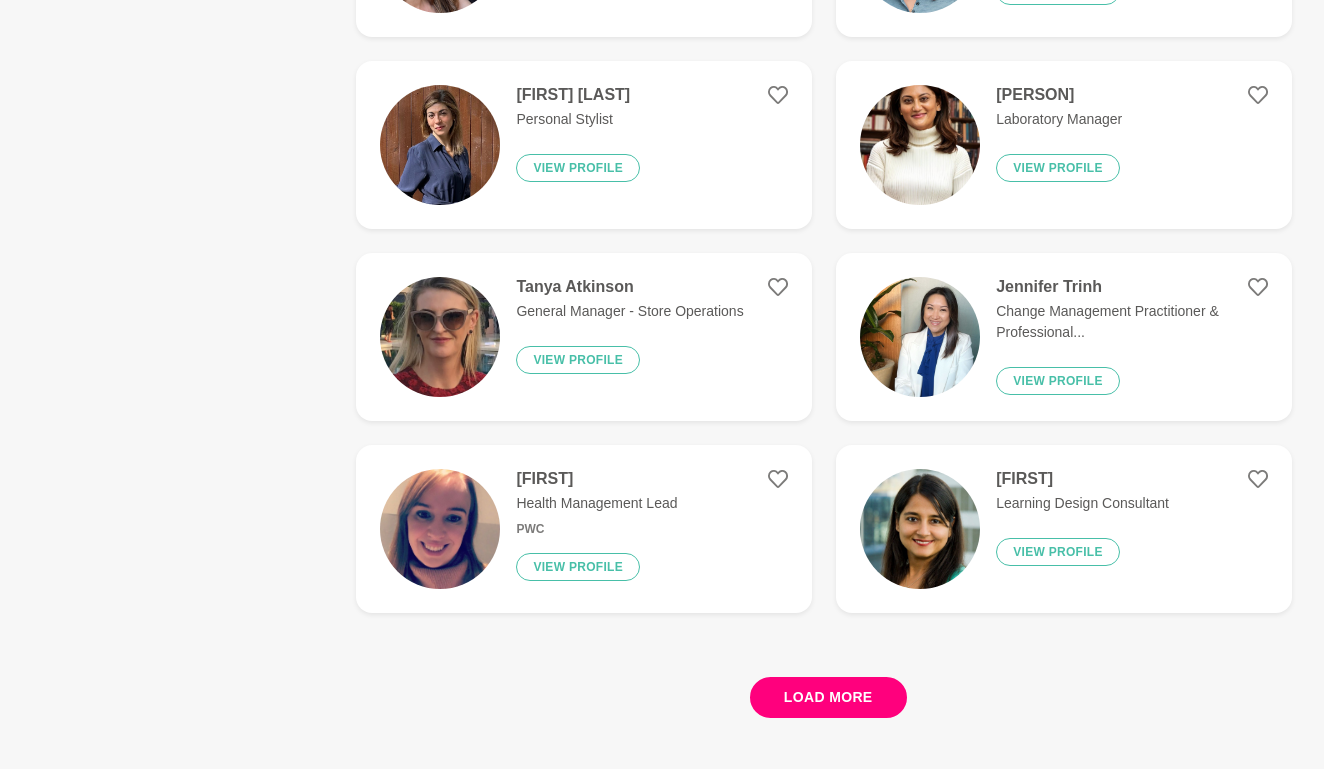 click on "Load more" at bounding box center (828, 697) 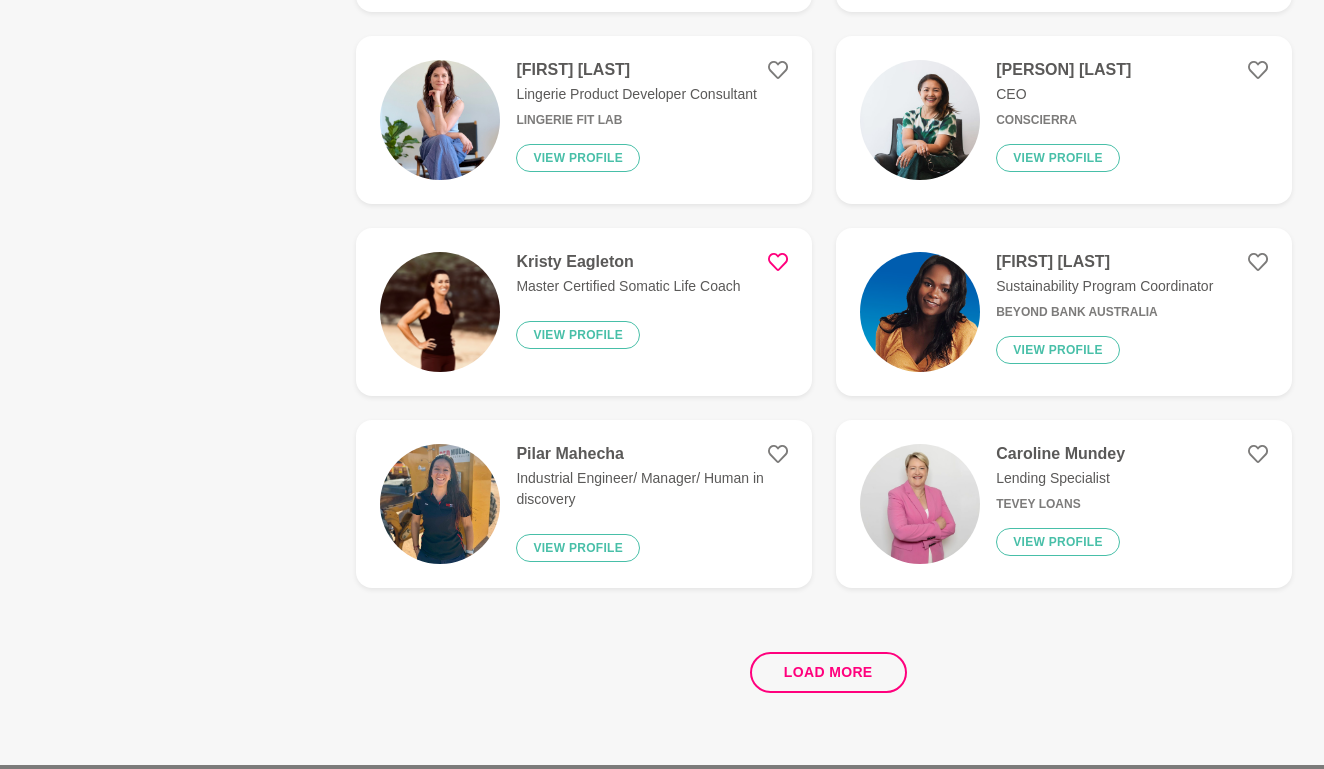 scroll, scrollTop: 7506, scrollLeft: 0, axis: vertical 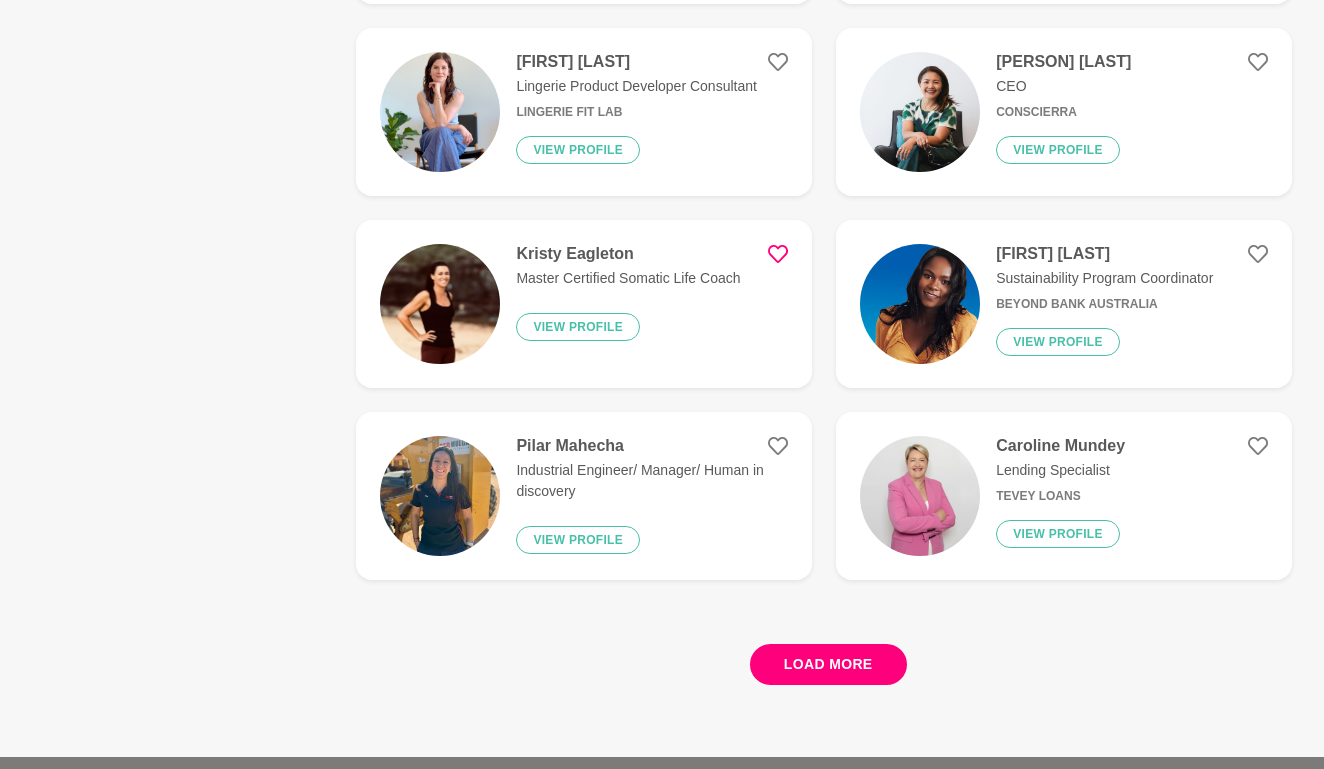 click on "Load more" at bounding box center (828, 664) 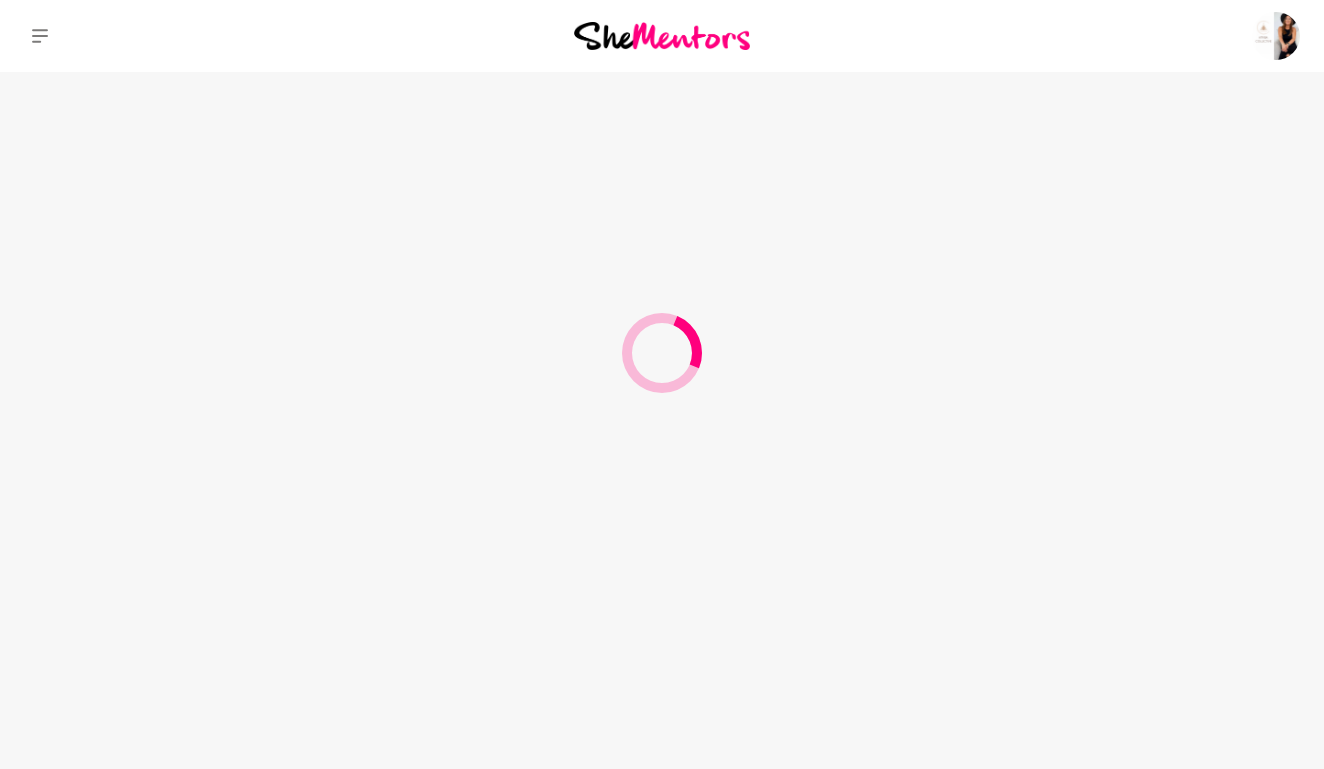 scroll, scrollTop: 0, scrollLeft: 0, axis: both 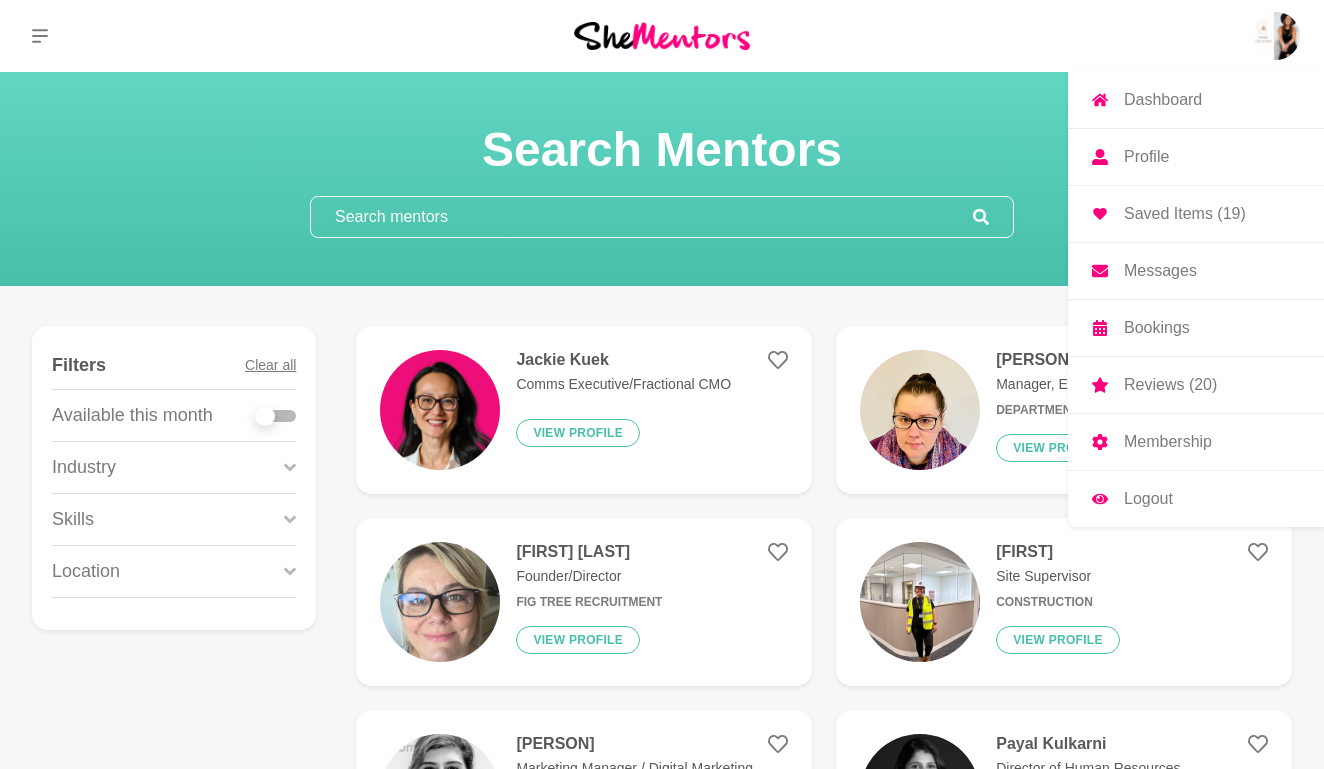 click on "Saved Items (19)" at bounding box center (1185, 214) 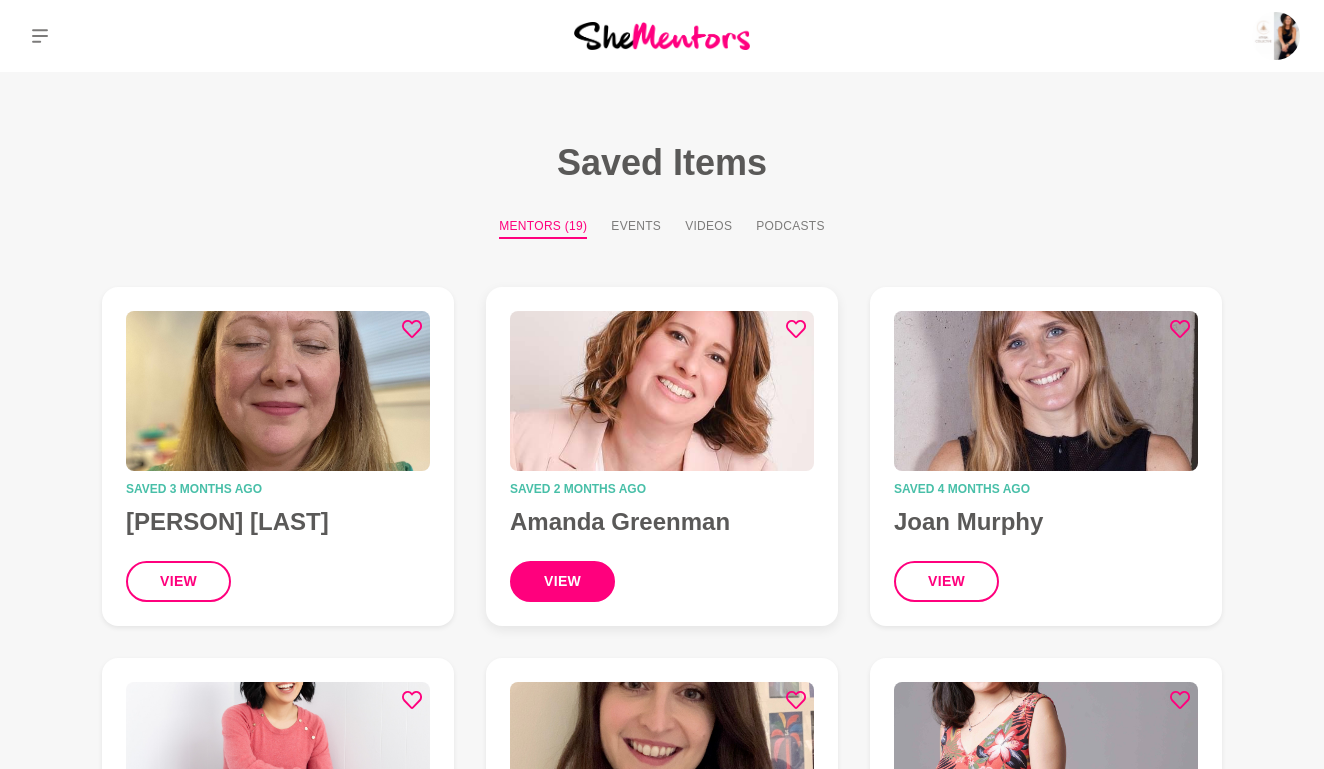 click on "view" at bounding box center (562, 581) 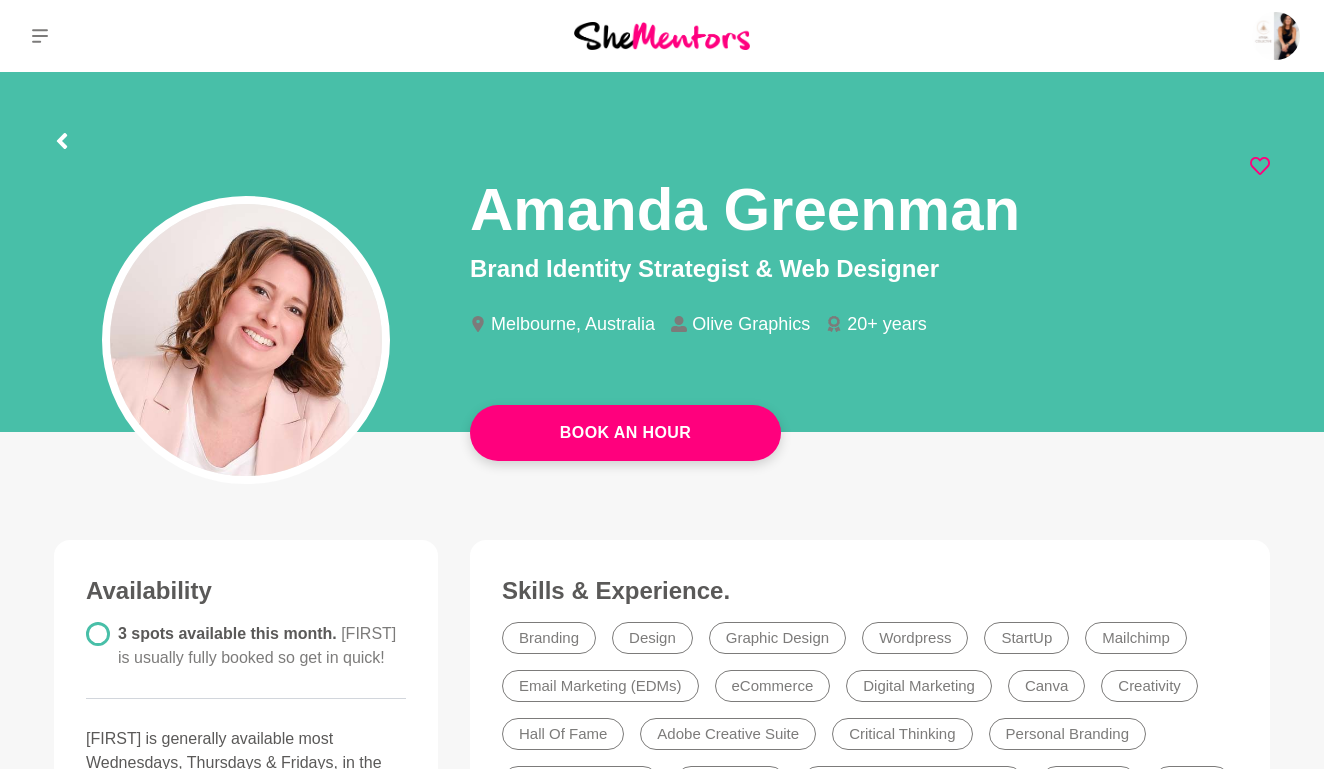 scroll, scrollTop: 0, scrollLeft: 0, axis: both 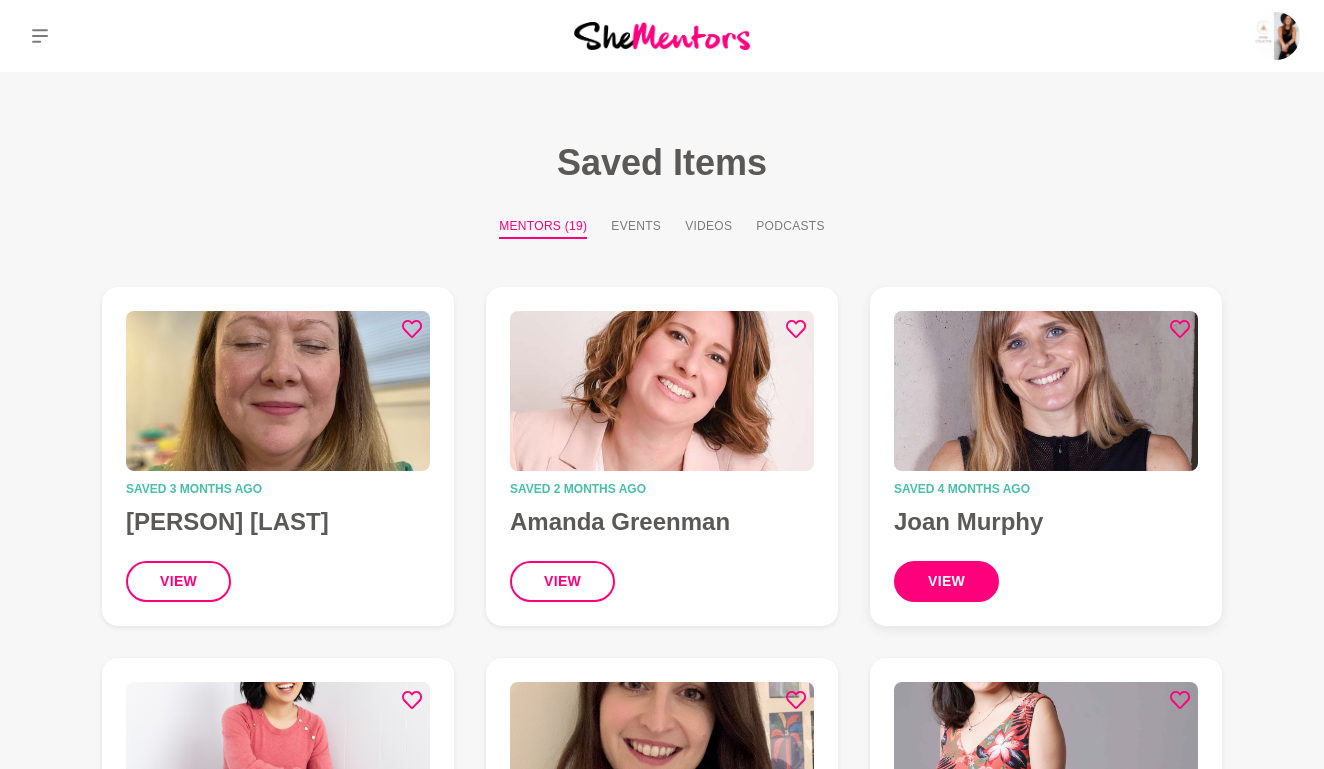 click on "view" at bounding box center (946, 581) 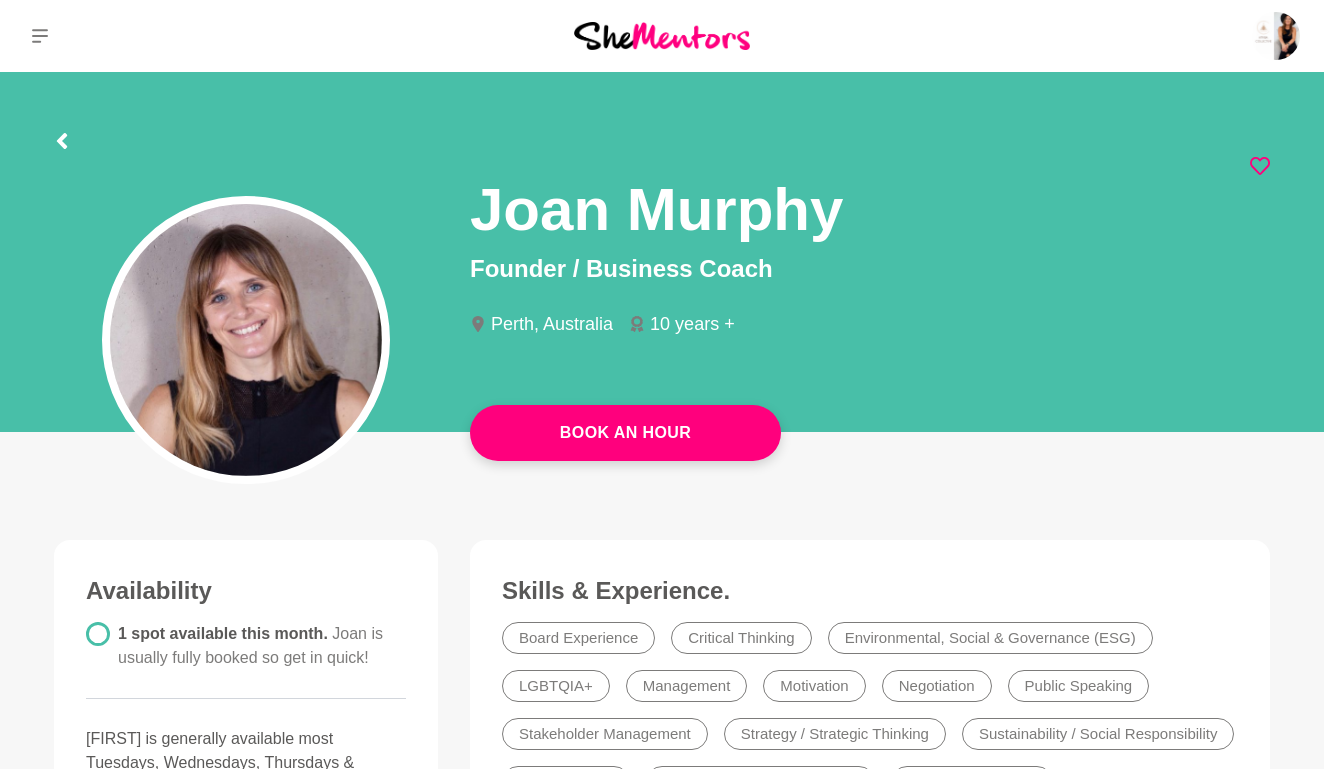 scroll, scrollTop: 0, scrollLeft: 0, axis: both 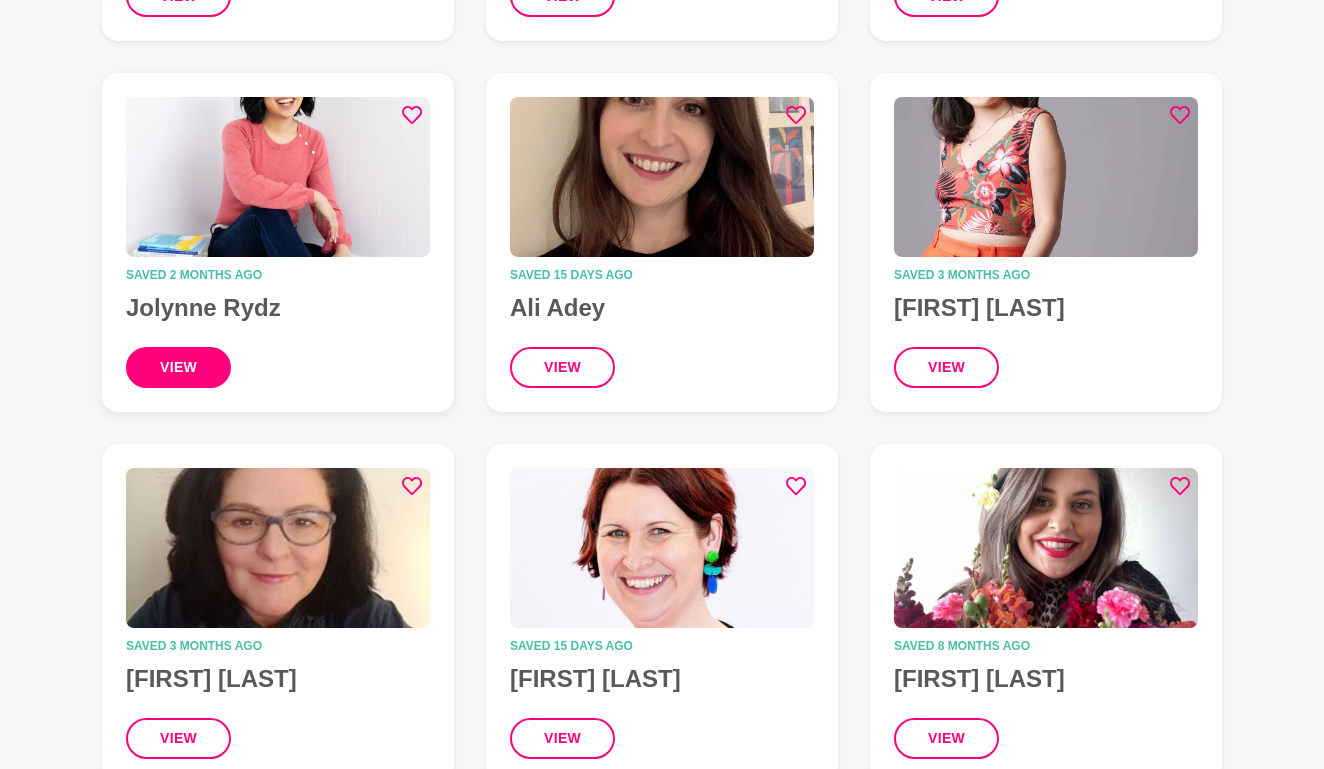 click on "view" at bounding box center (178, 367) 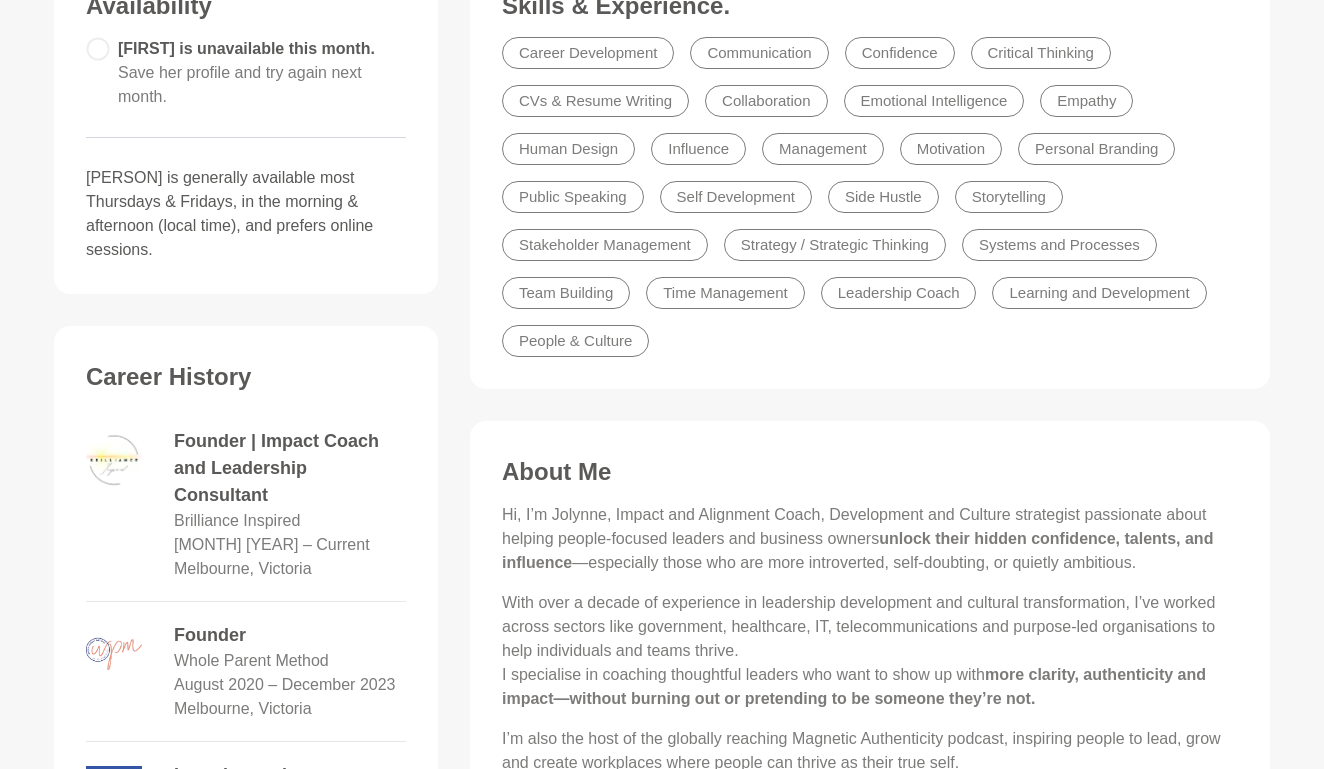 scroll, scrollTop: 0, scrollLeft: 0, axis: both 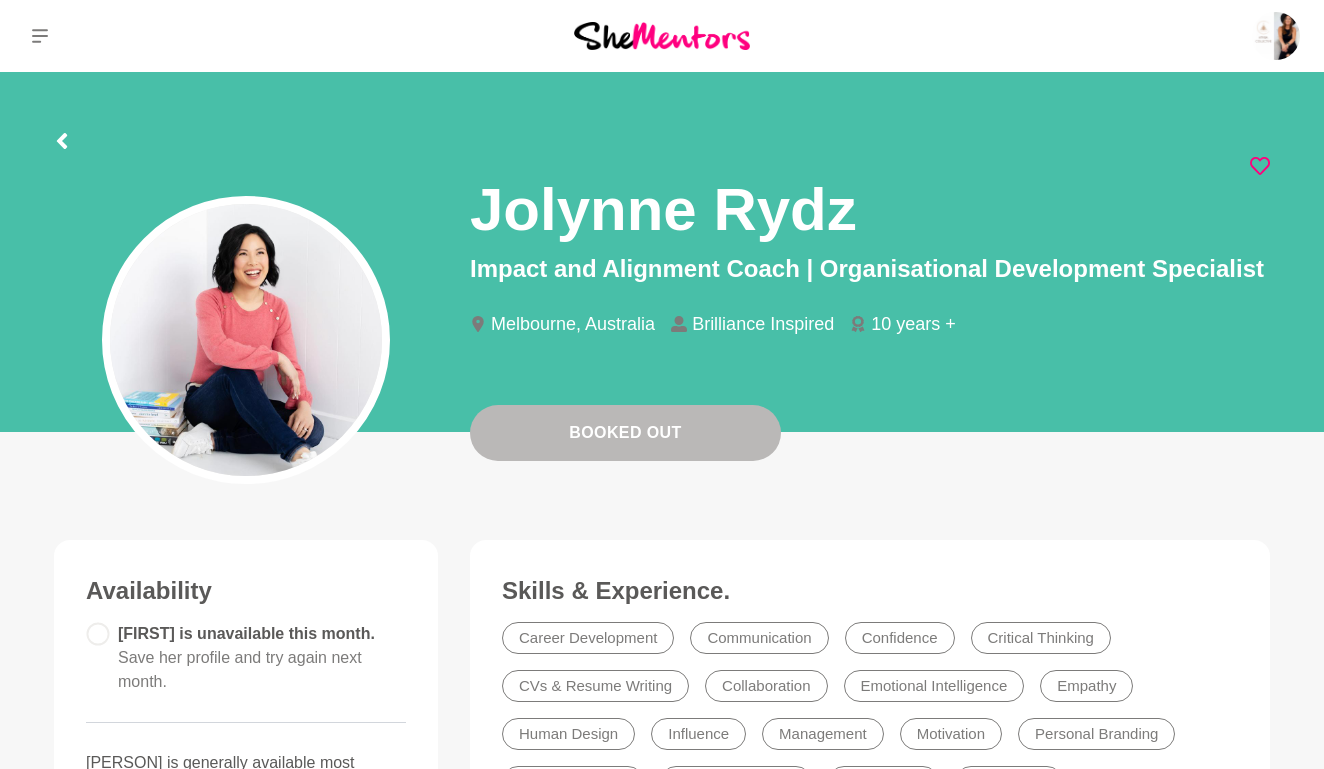 click 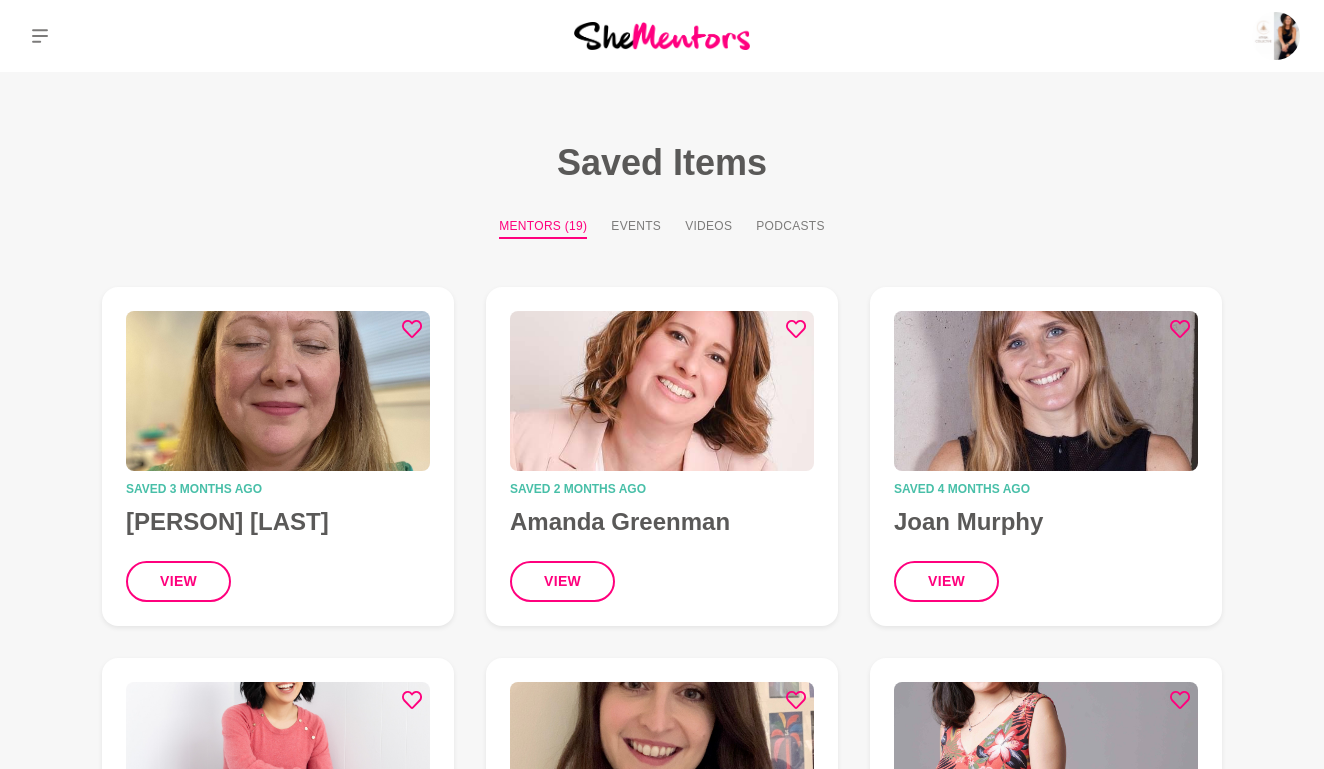 scroll, scrollTop: 585, scrollLeft: 0, axis: vertical 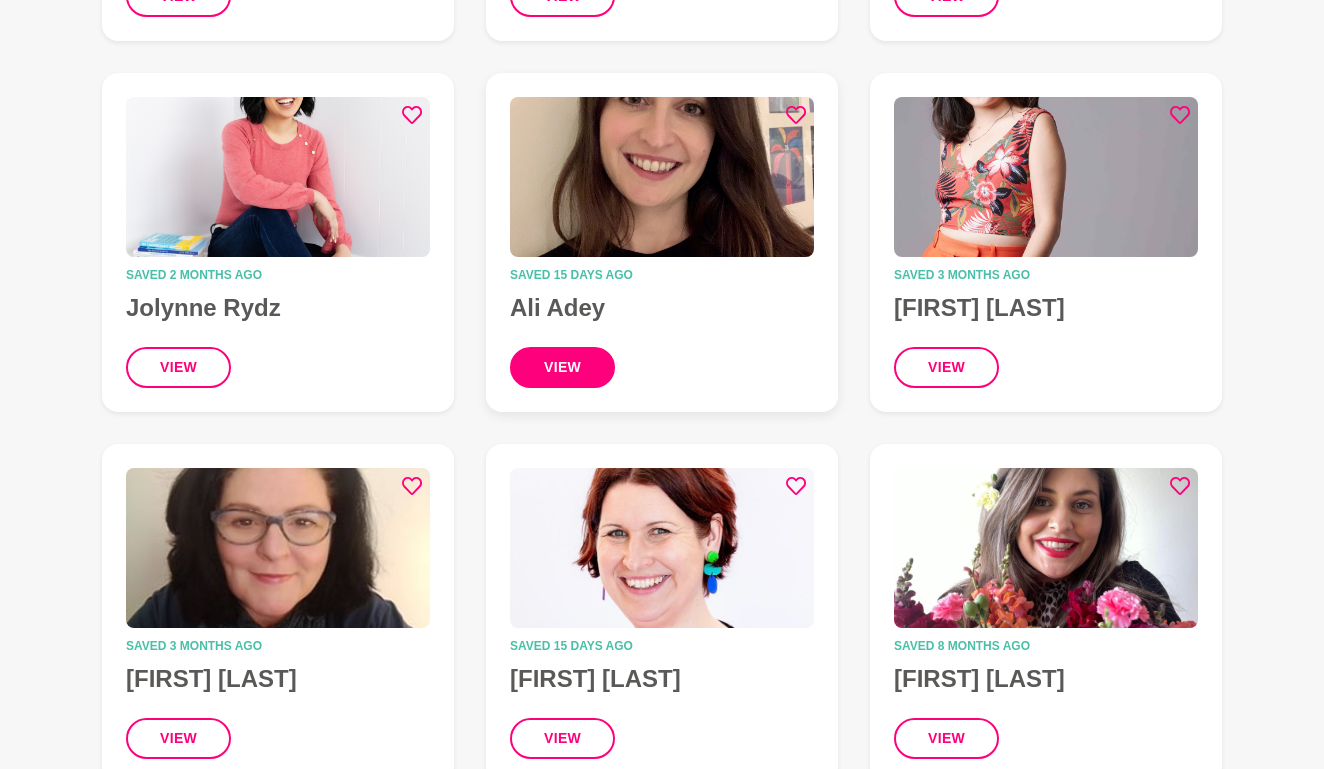 click on "view" at bounding box center (562, 367) 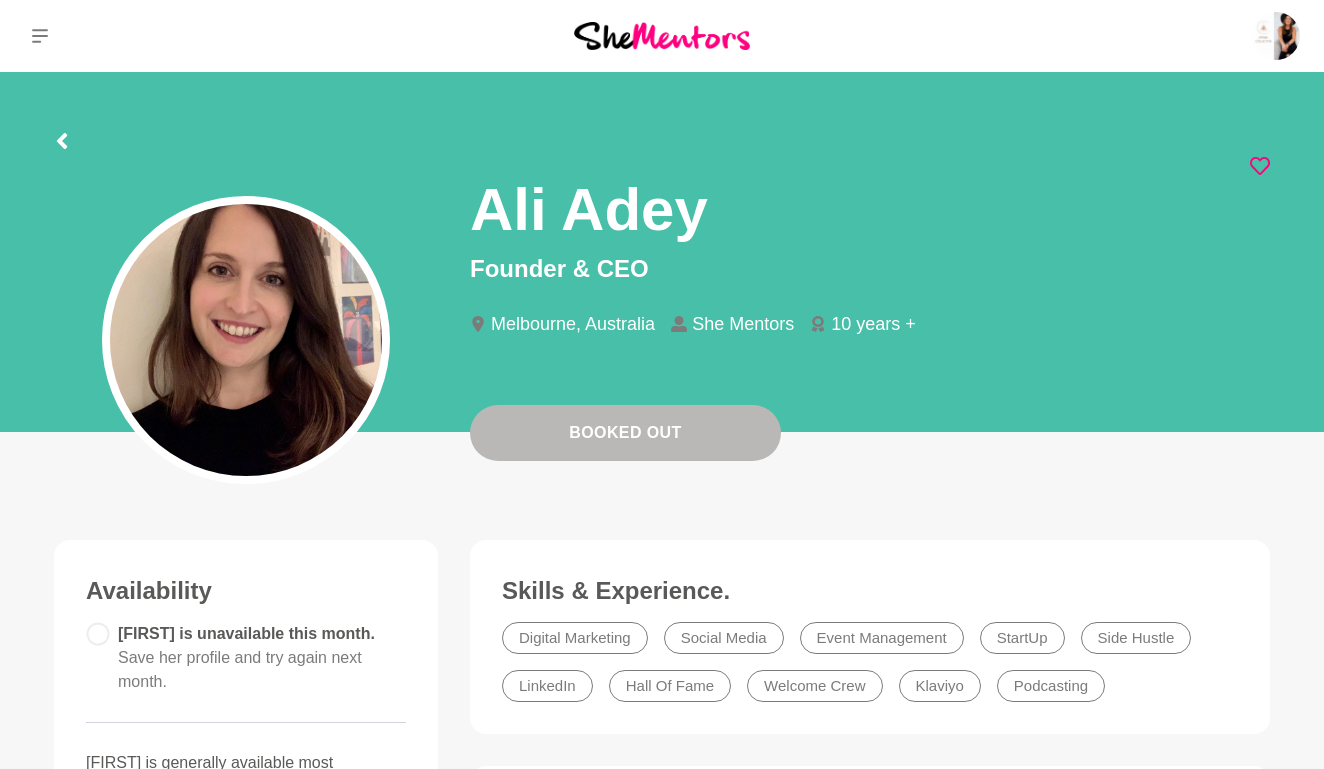 click 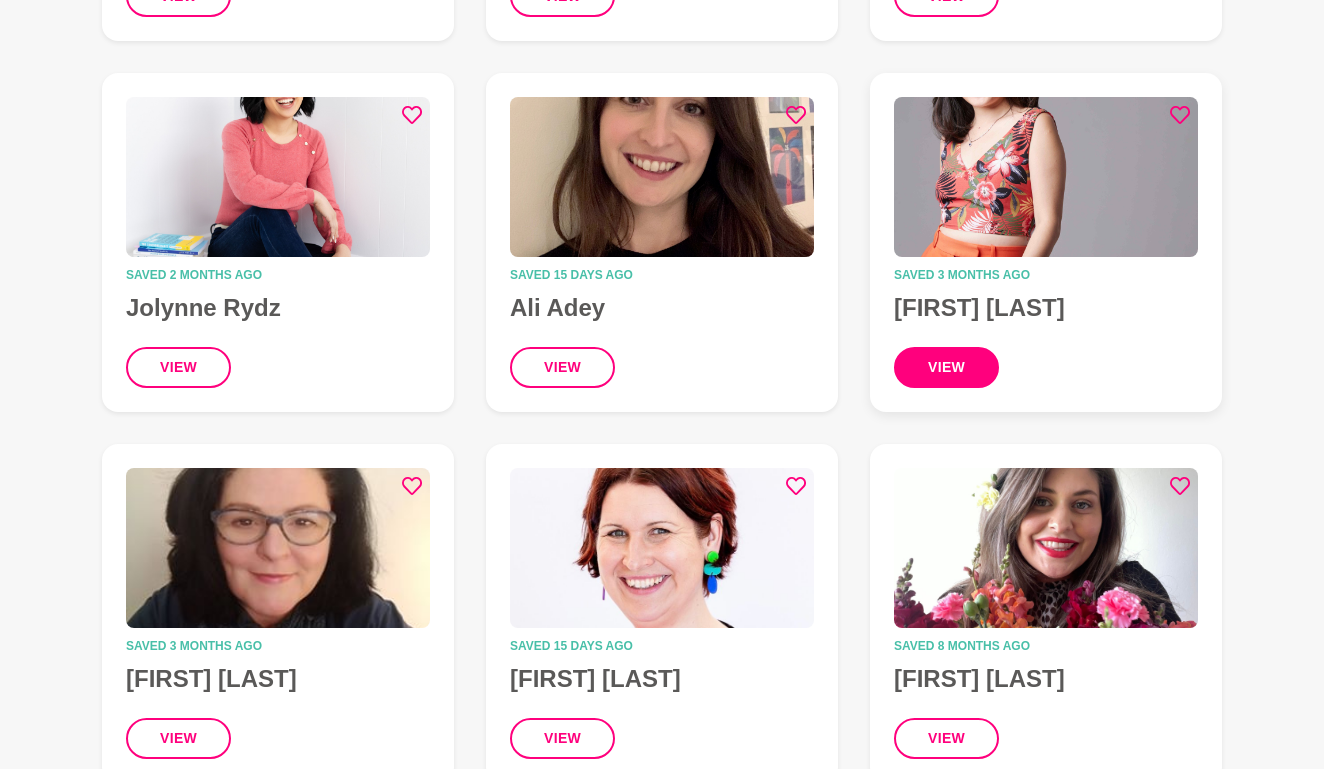 click on "view" at bounding box center [946, 367] 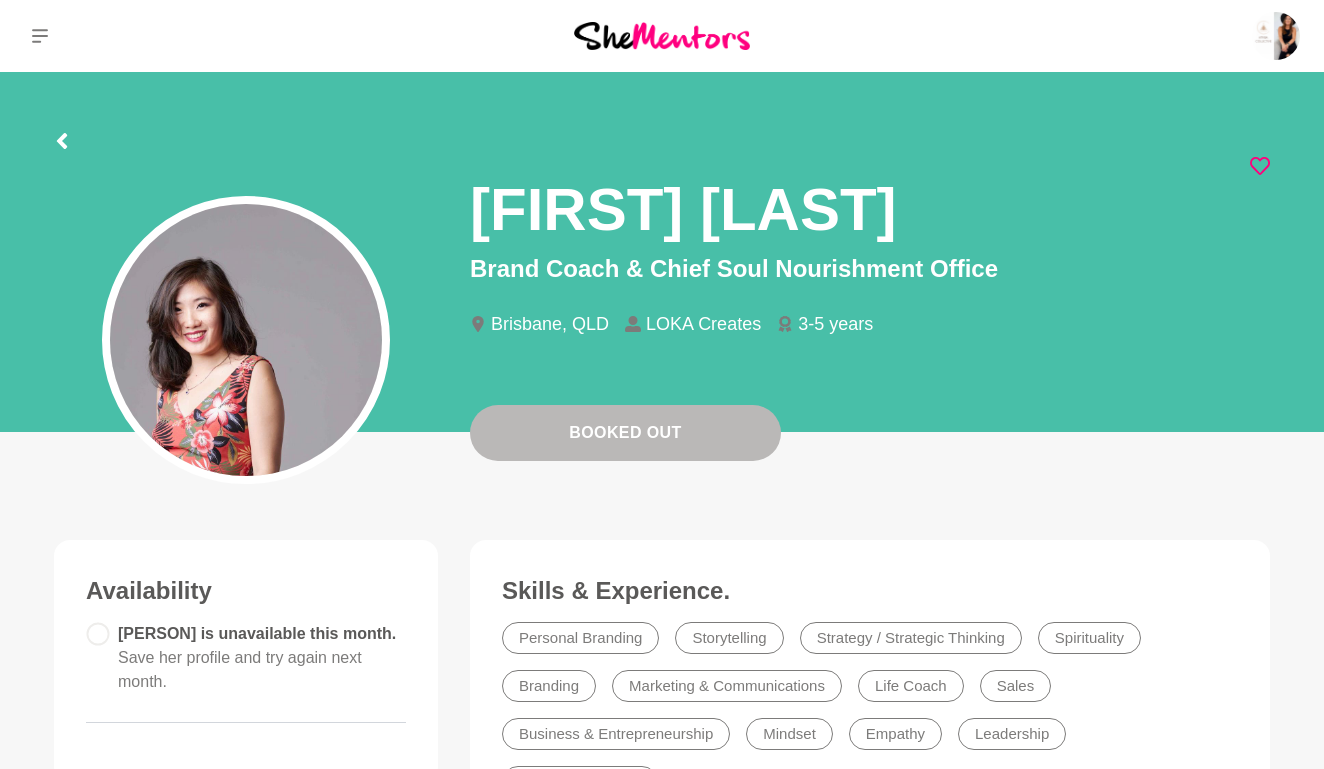 click 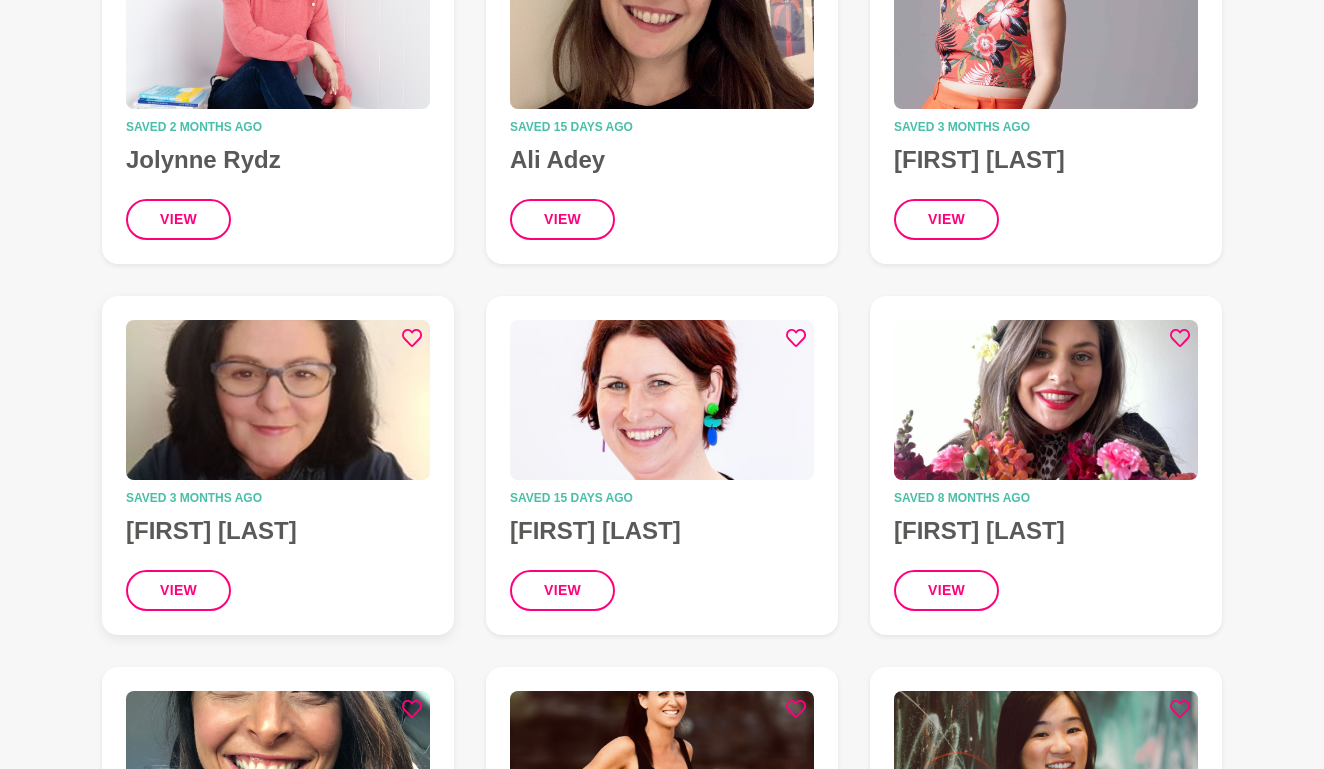 scroll, scrollTop: 735, scrollLeft: 0, axis: vertical 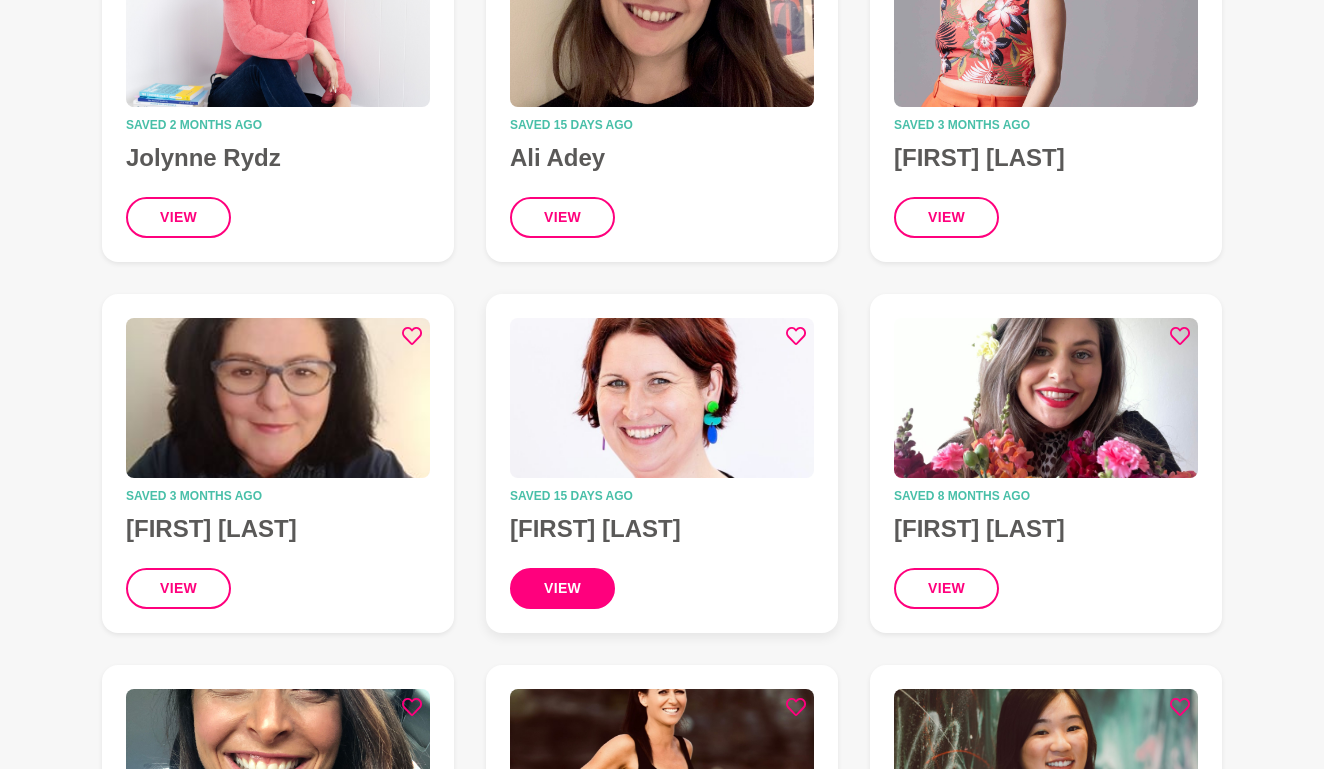 click on "view" at bounding box center (562, 588) 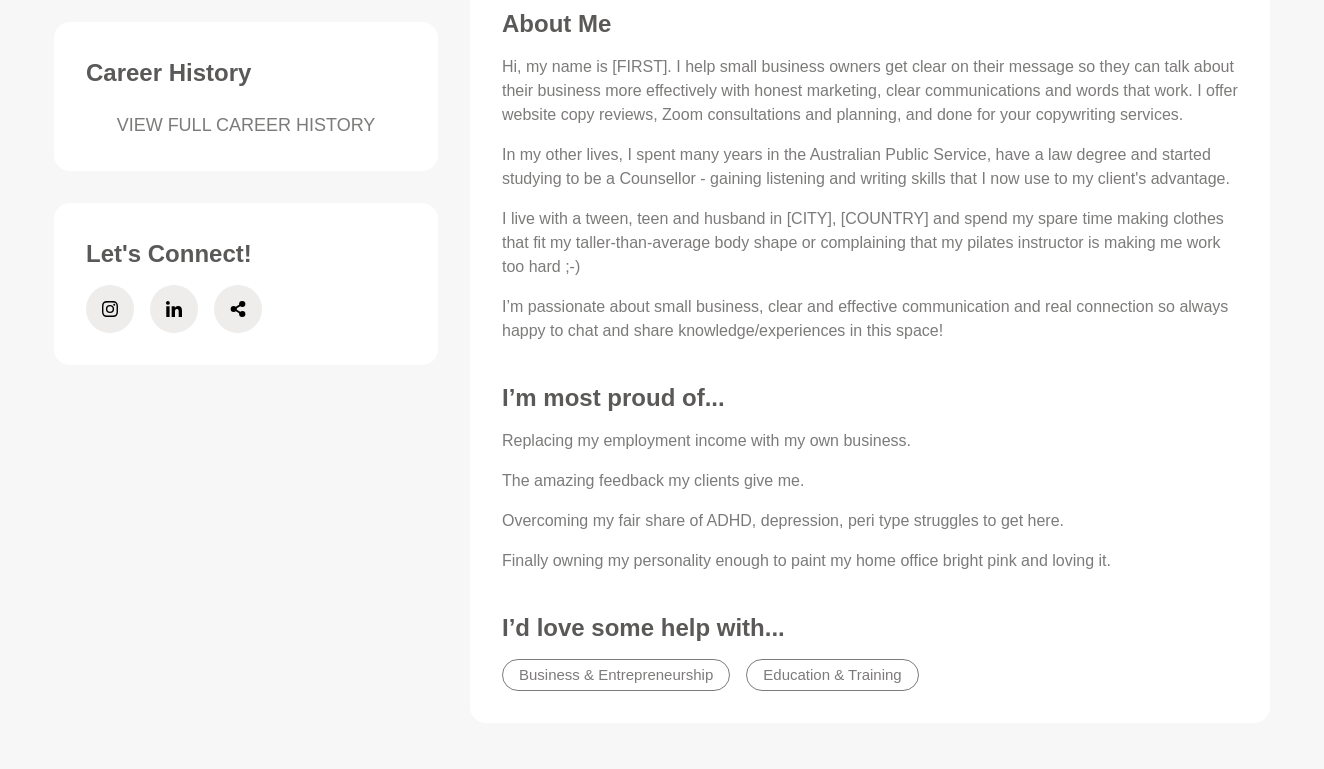 scroll, scrollTop: 843, scrollLeft: 0, axis: vertical 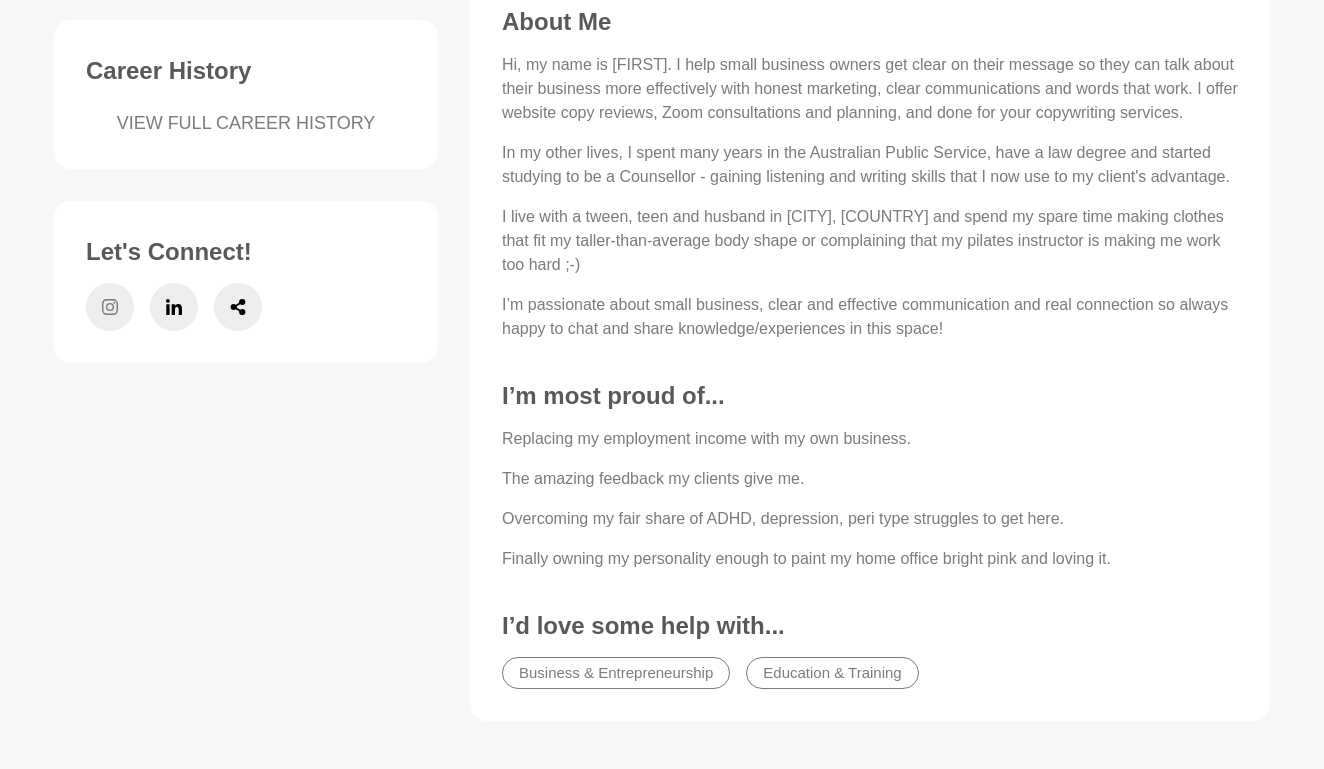 click at bounding box center [110, 307] 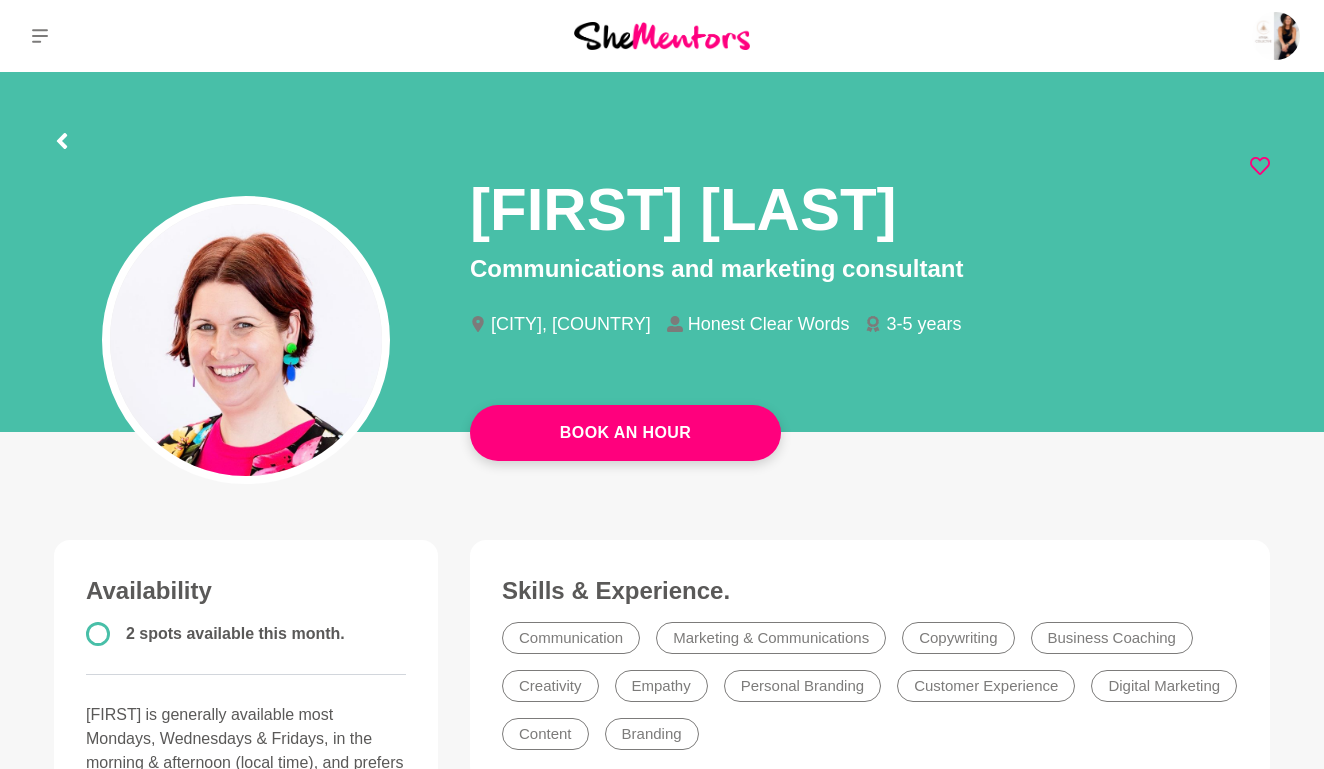 scroll, scrollTop: 0, scrollLeft: 0, axis: both 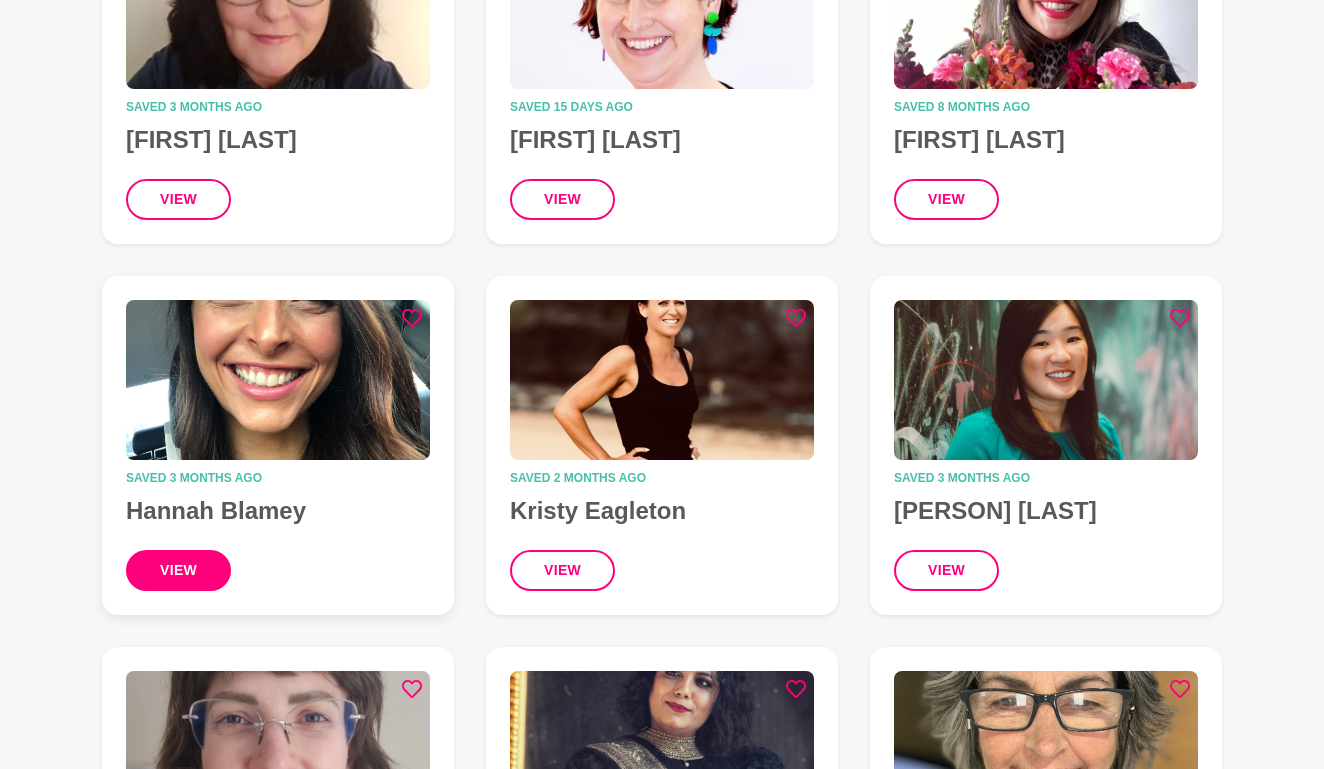 click on "view" at bounding box center (178, 570) 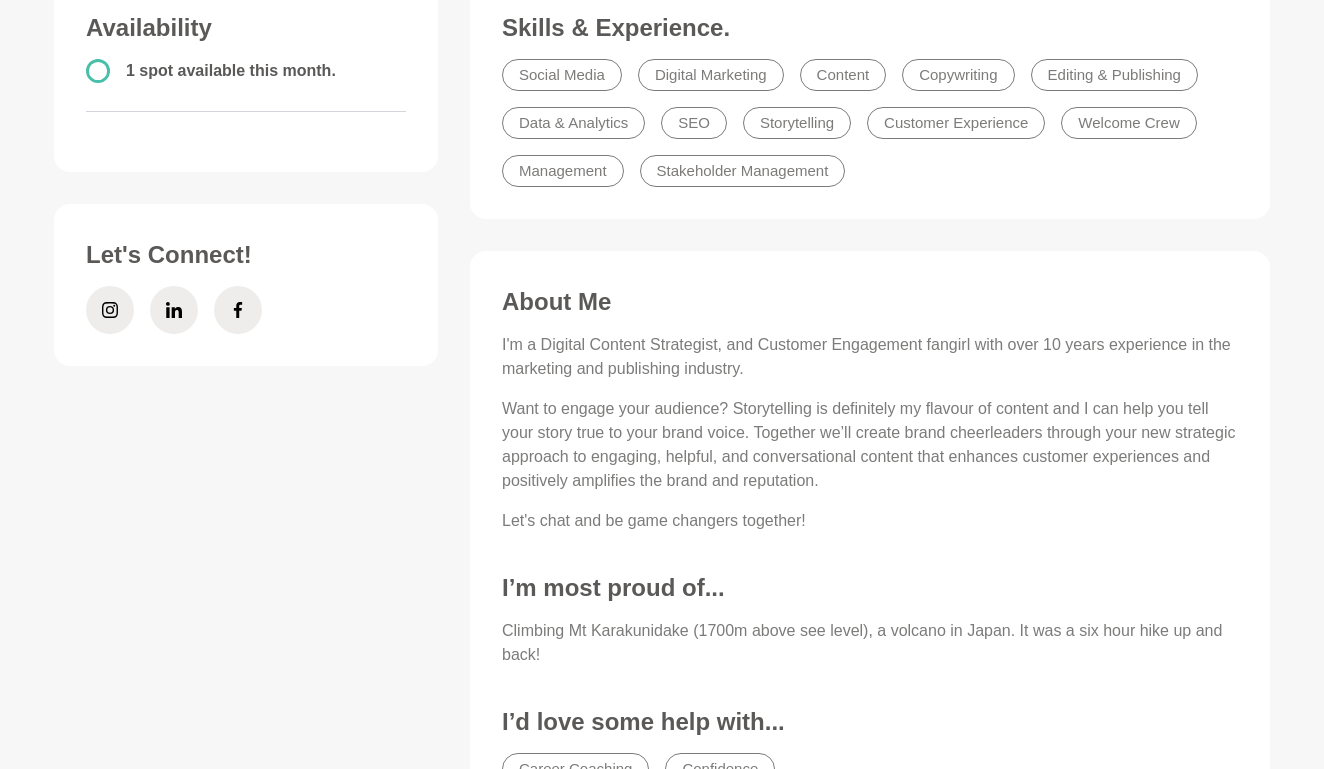 scroll, scrollTop: 688, scrollLeft: 0, axis: vertical 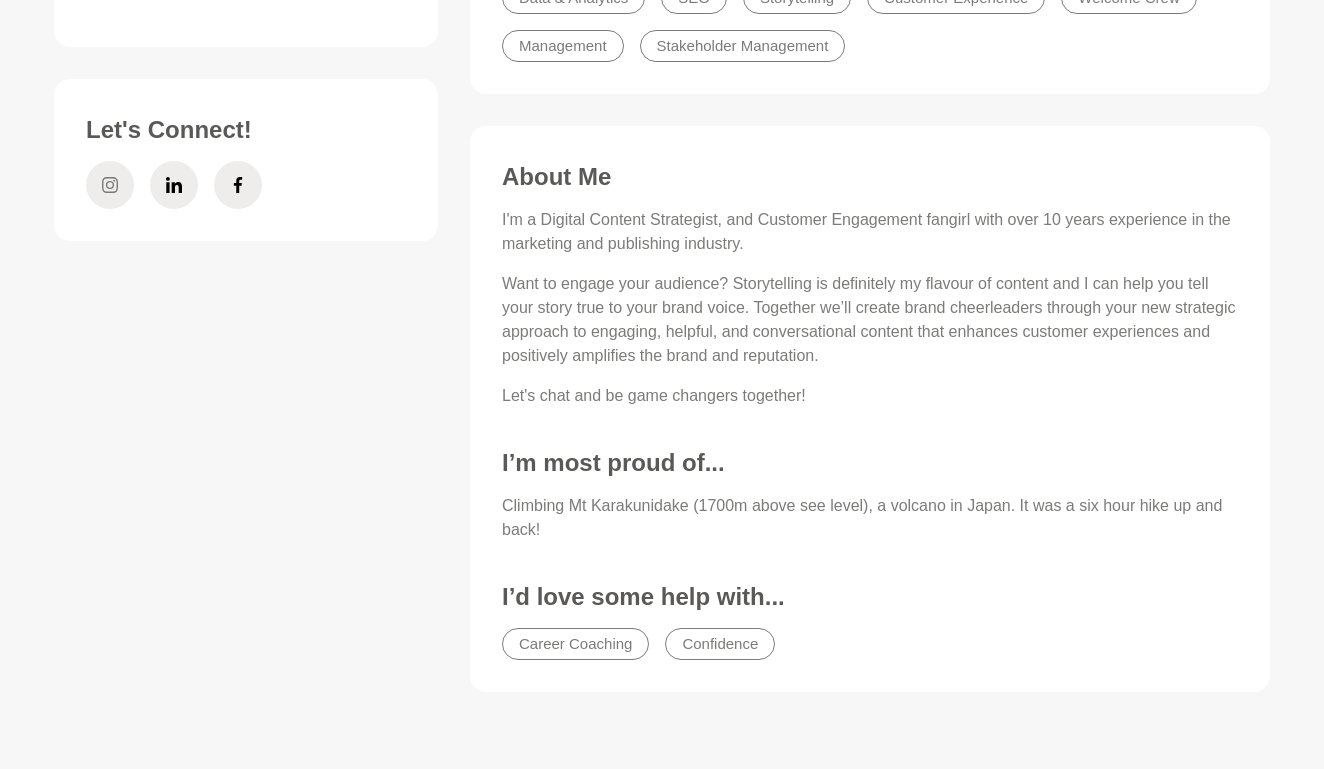 click 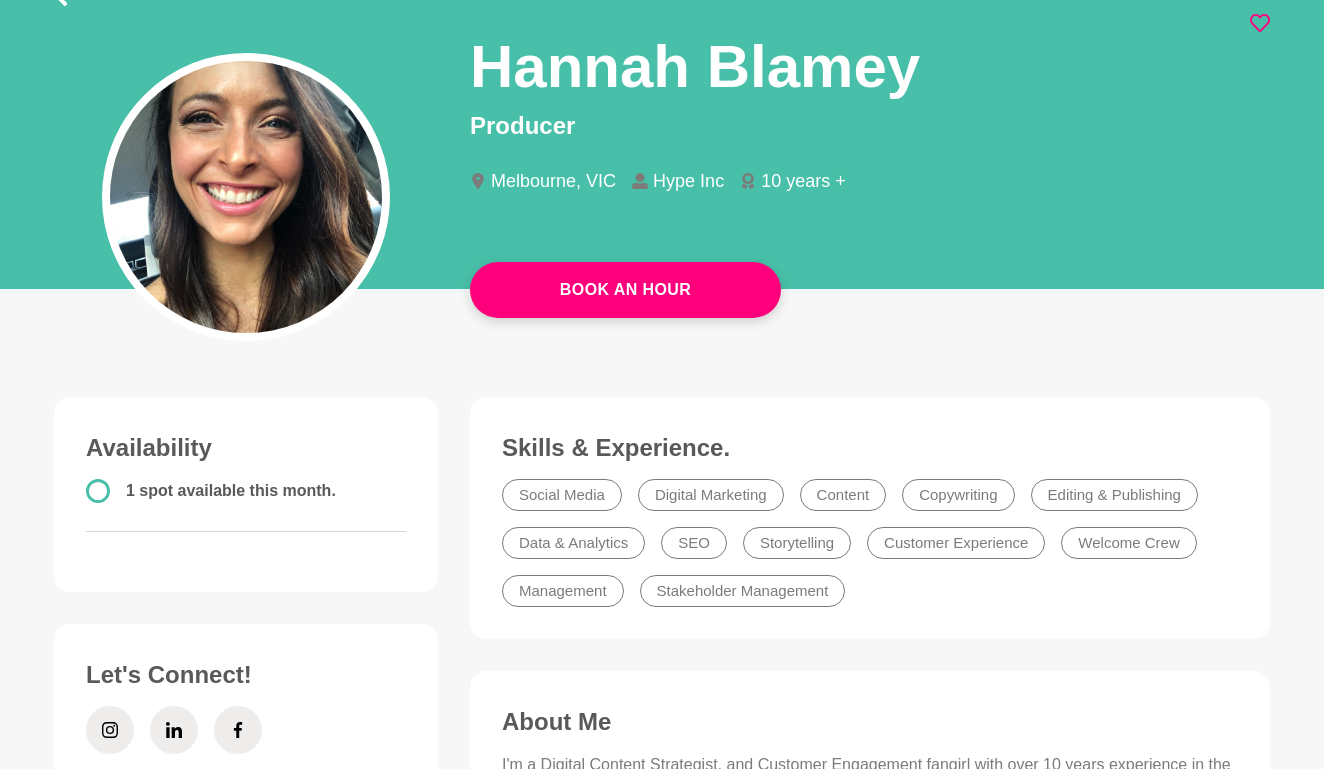 scroll, scrollTop: 16, scrollLeft: 0, axis: vertical 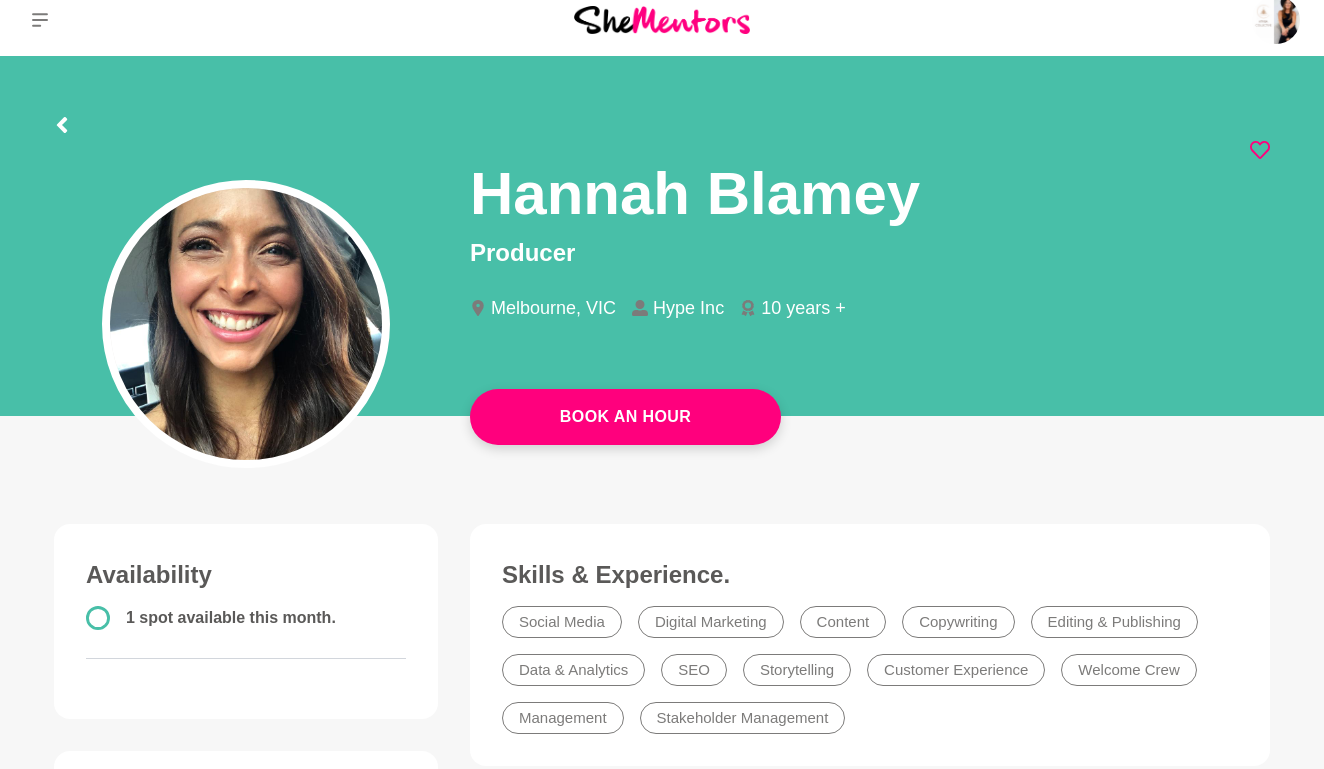 click 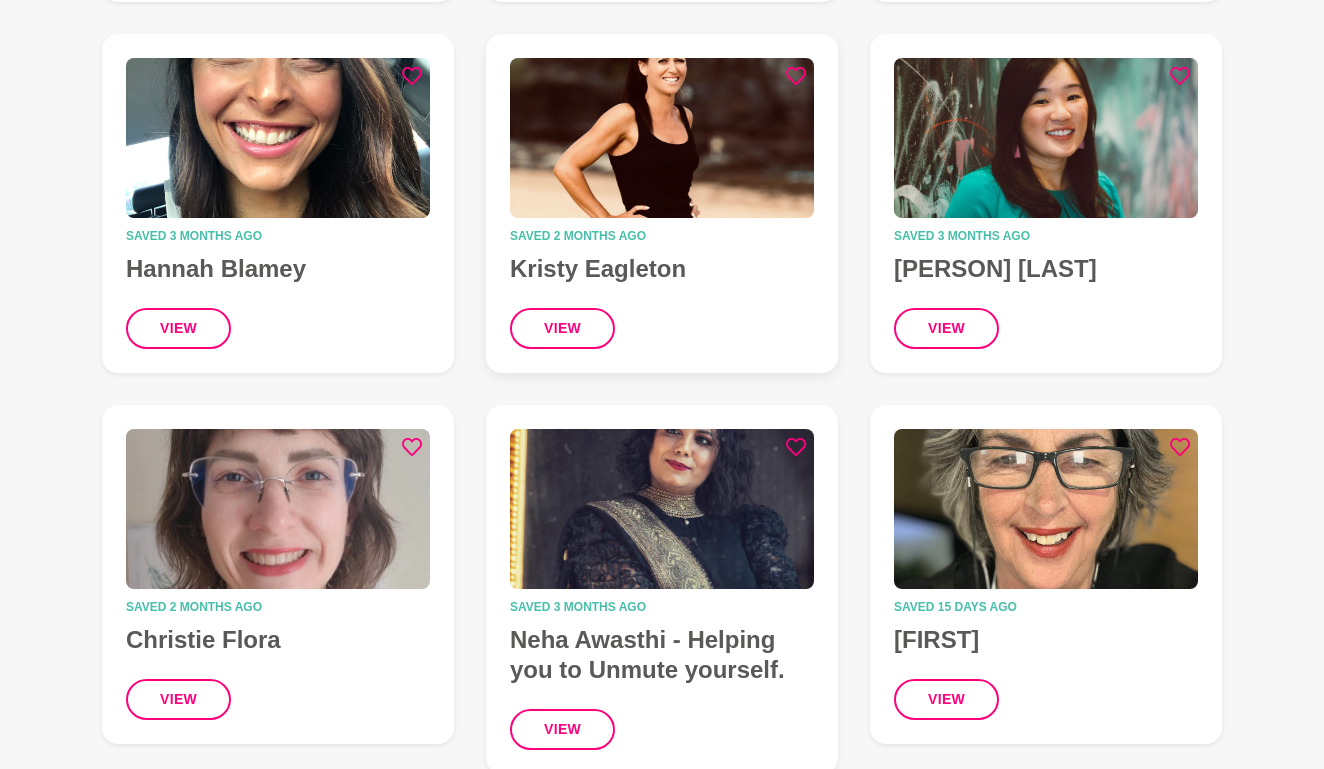 scroll, scrollTop: 1386, scrollLeft: 0, axis: vertical 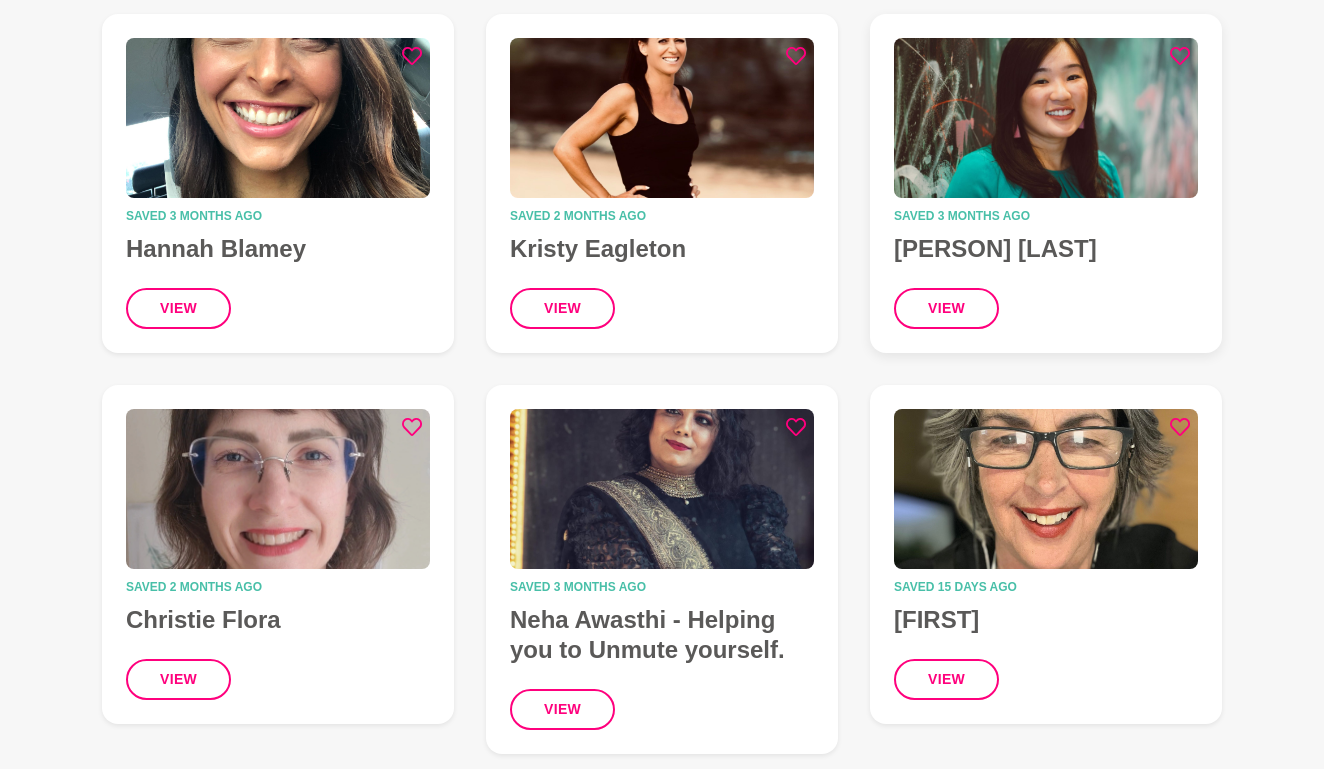 click at bounding box center (1046, 118) 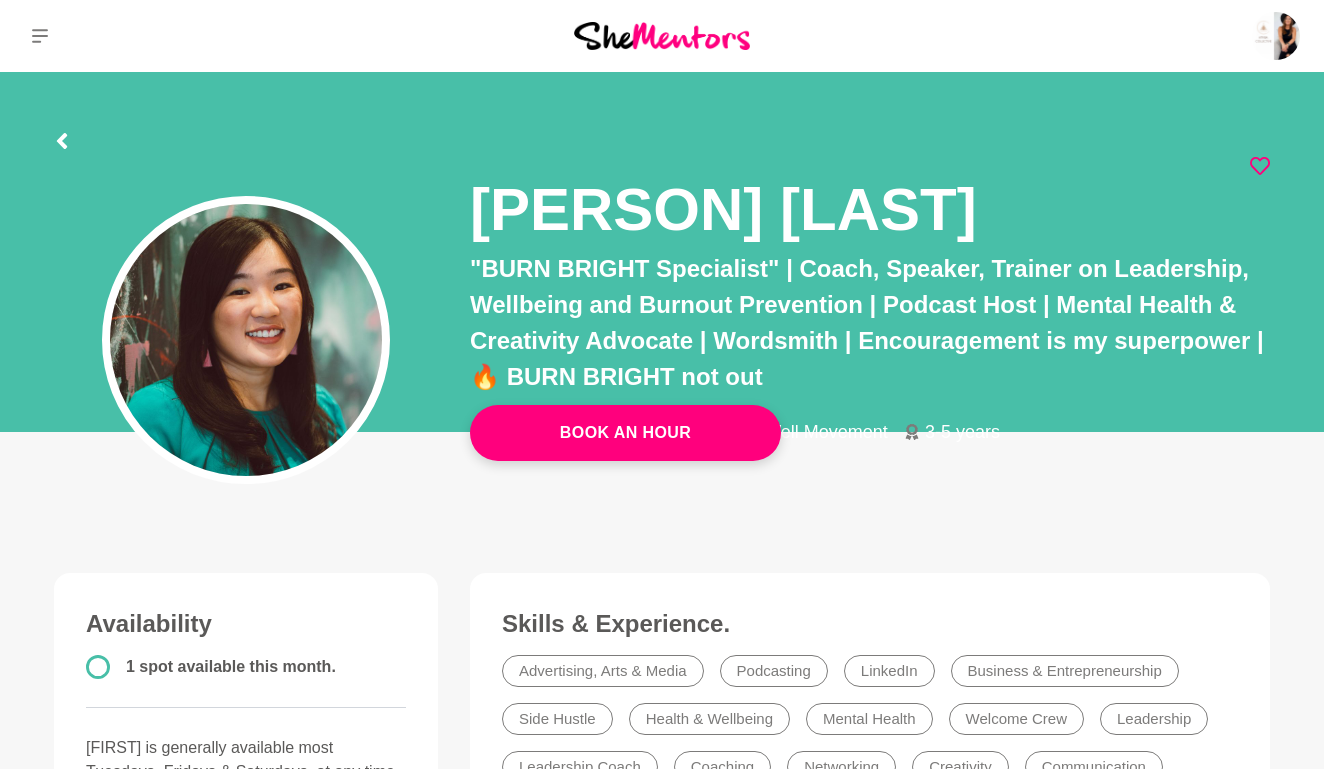 scroll, scrollTop: 0, scrollLeft: 0, axis: both 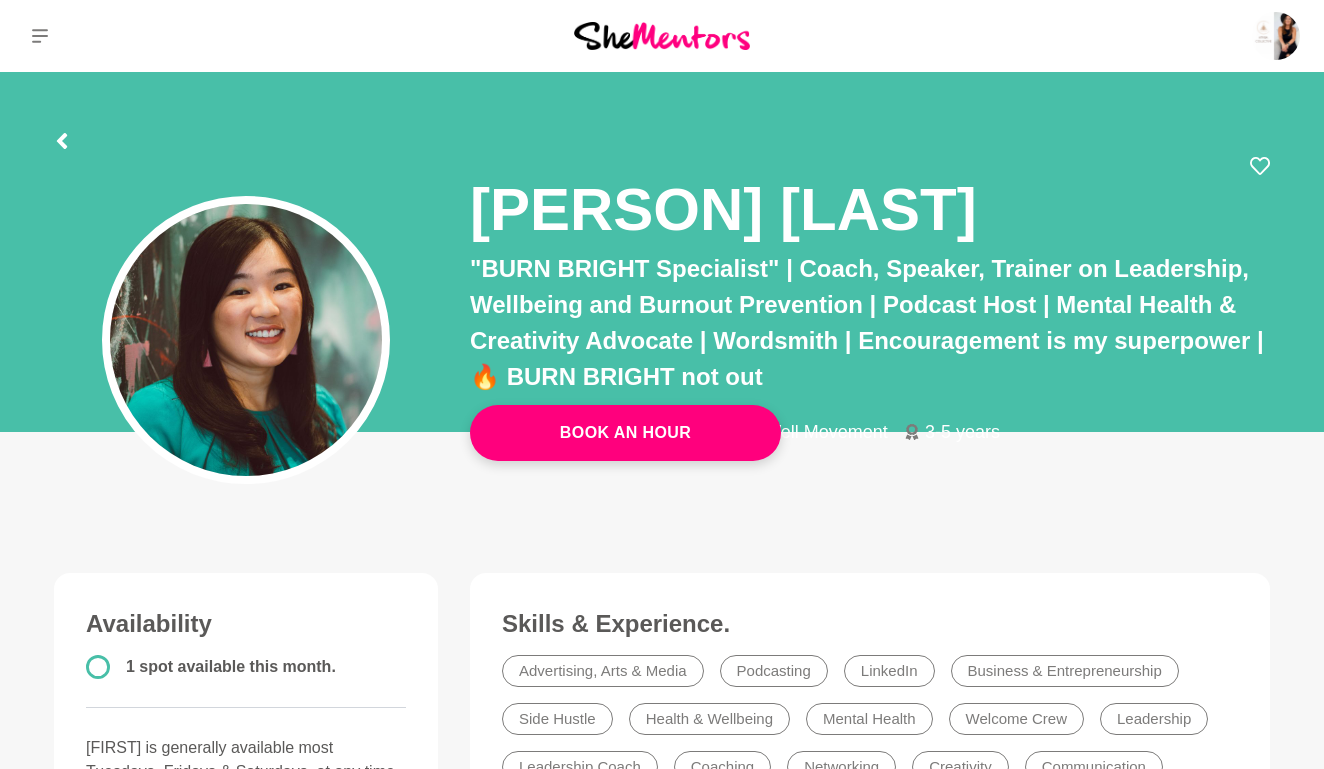 click 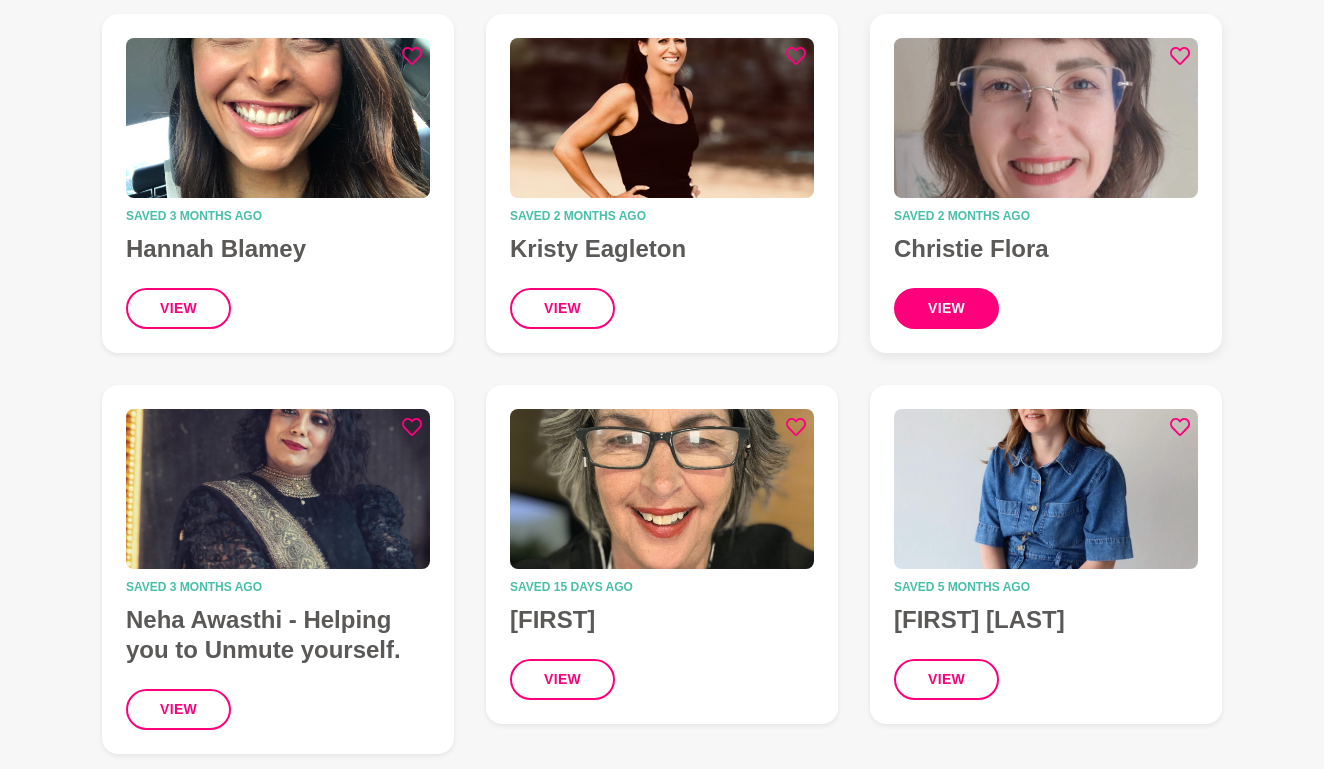 click on "view" at bounding box center (946, 308) 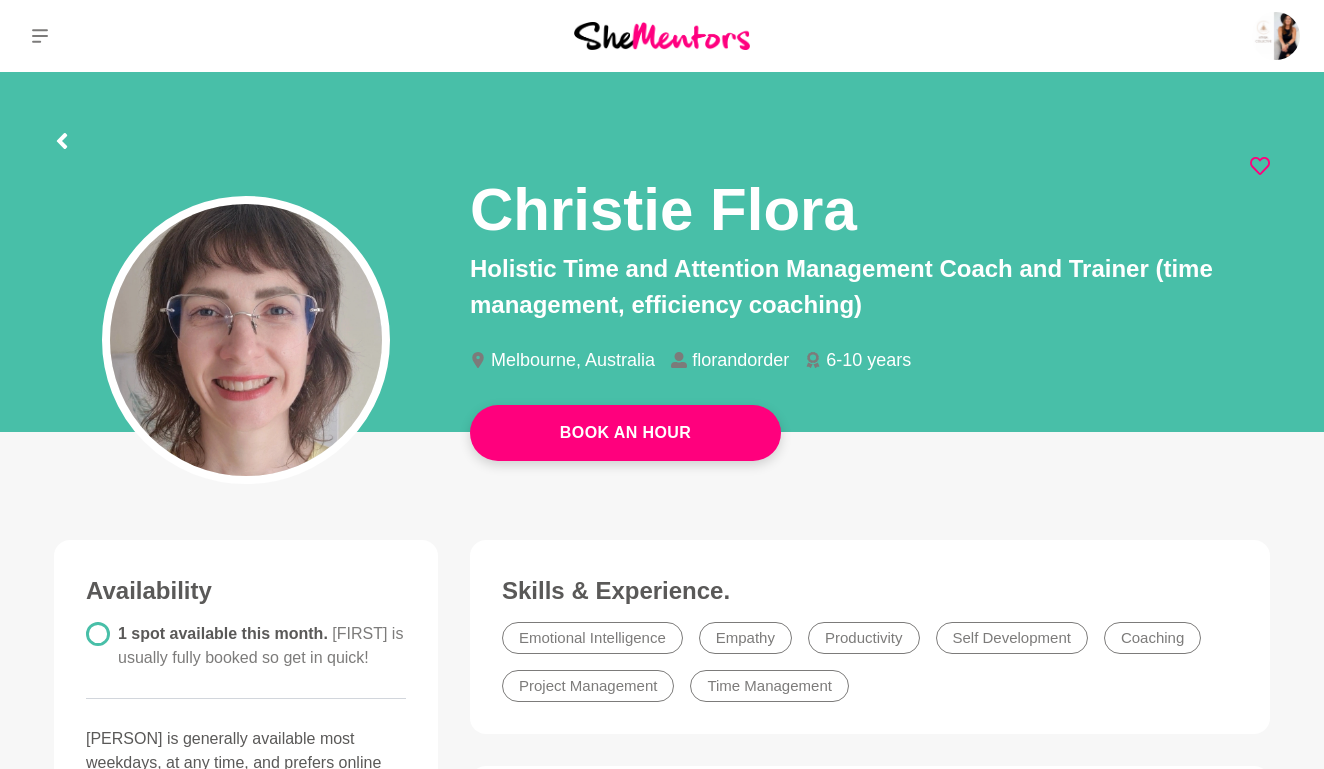 scroll, scrollTop: 0, scrollLeft: 0, axis: both 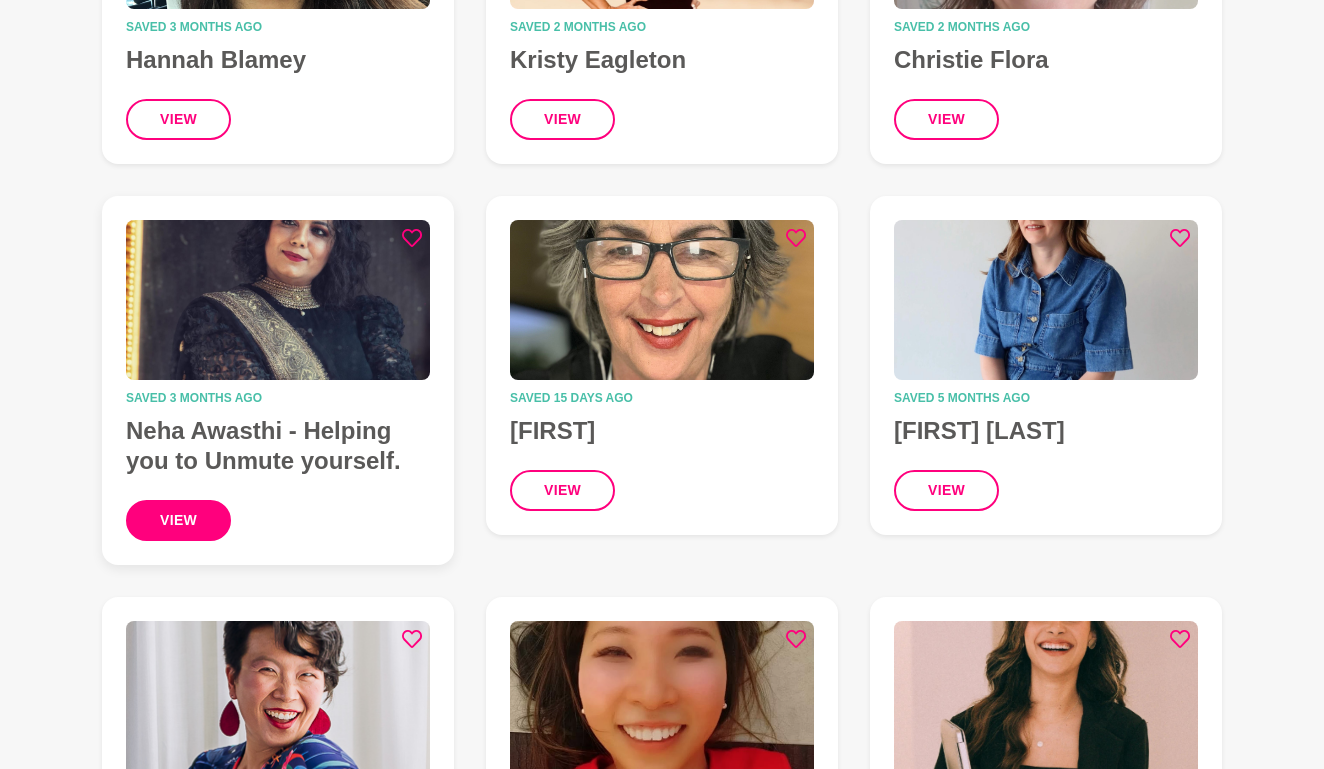 click on "view" at bounding box center [178, 520] 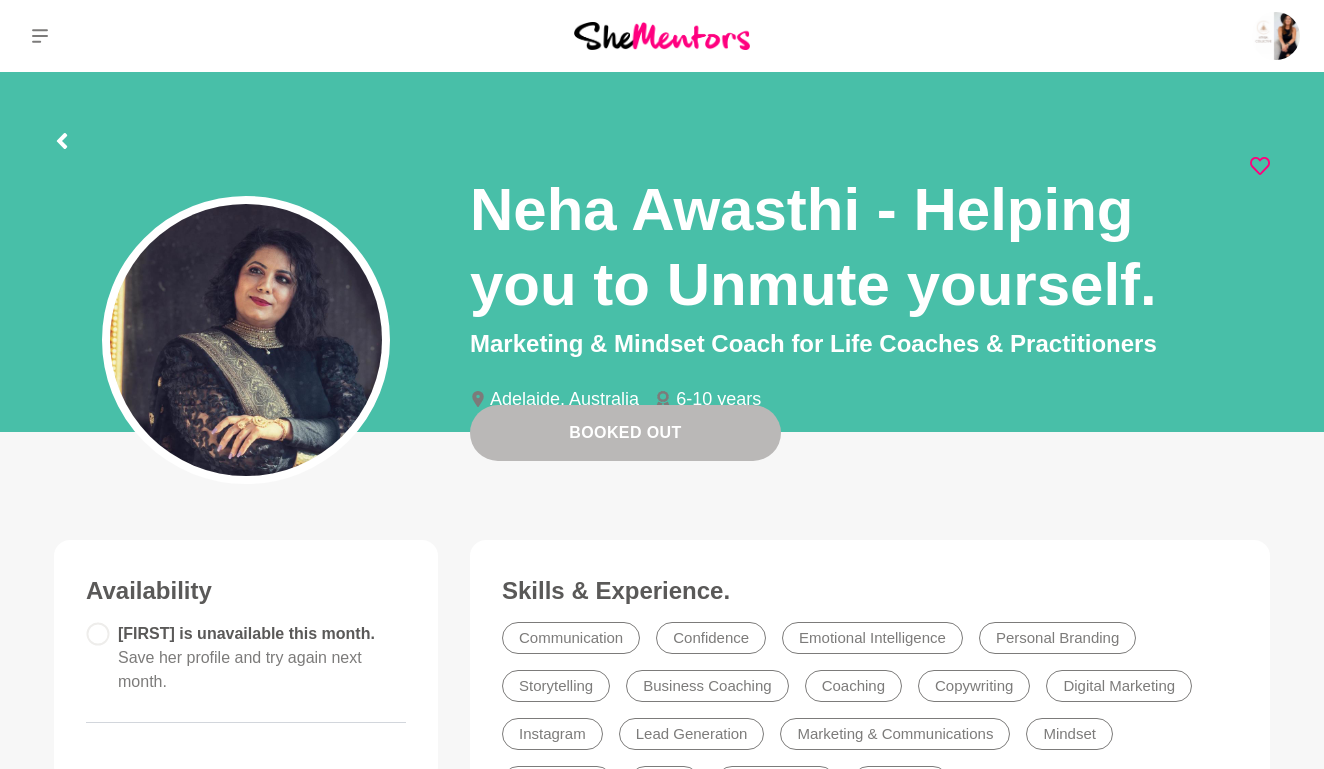 click 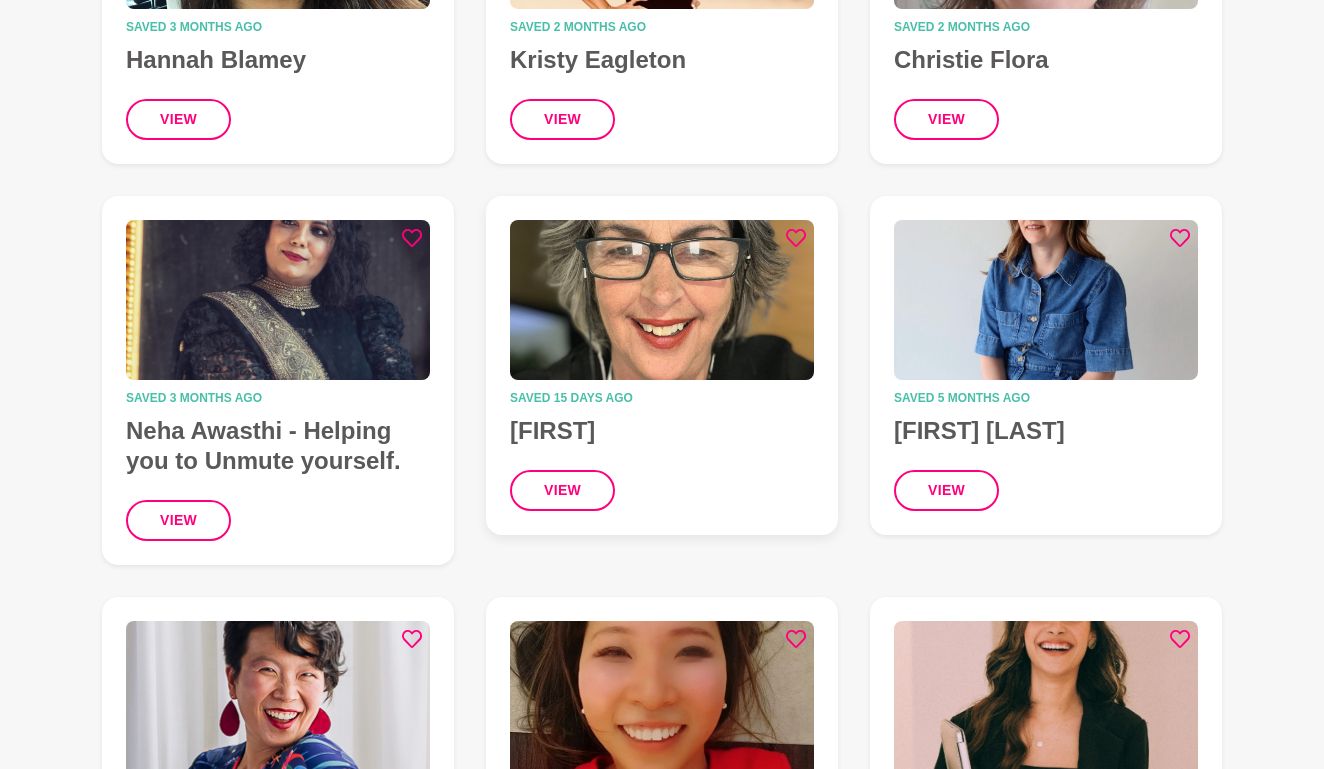 click 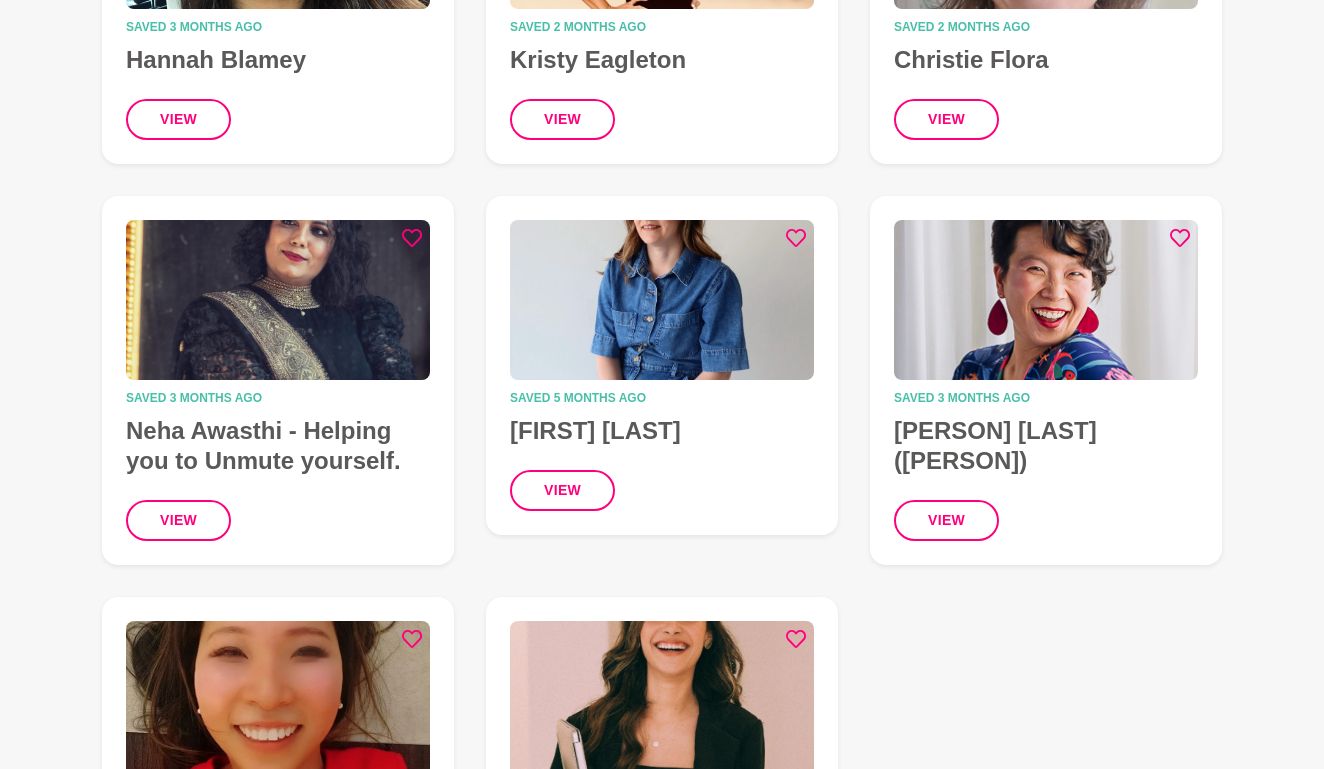 click 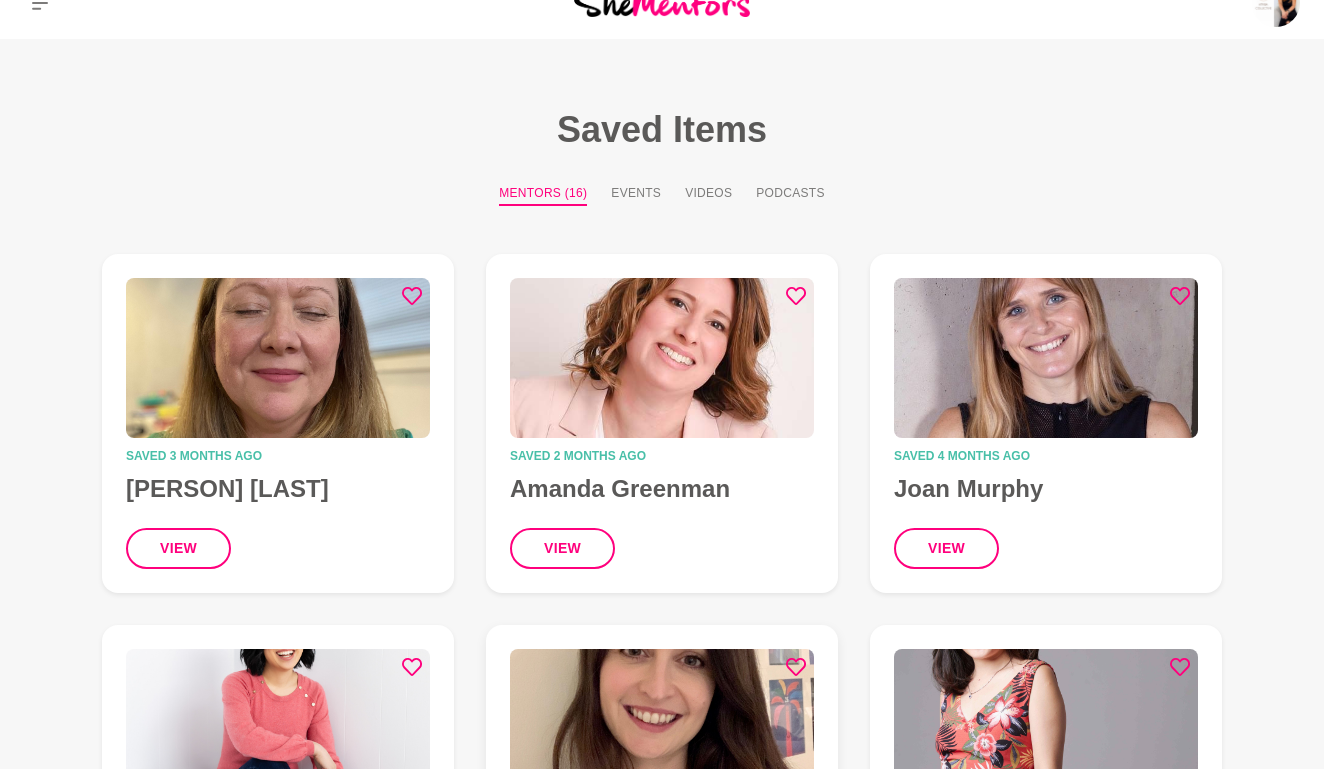 scroll, scrollTop: 23, scrollLeft: 0, axis: vertical 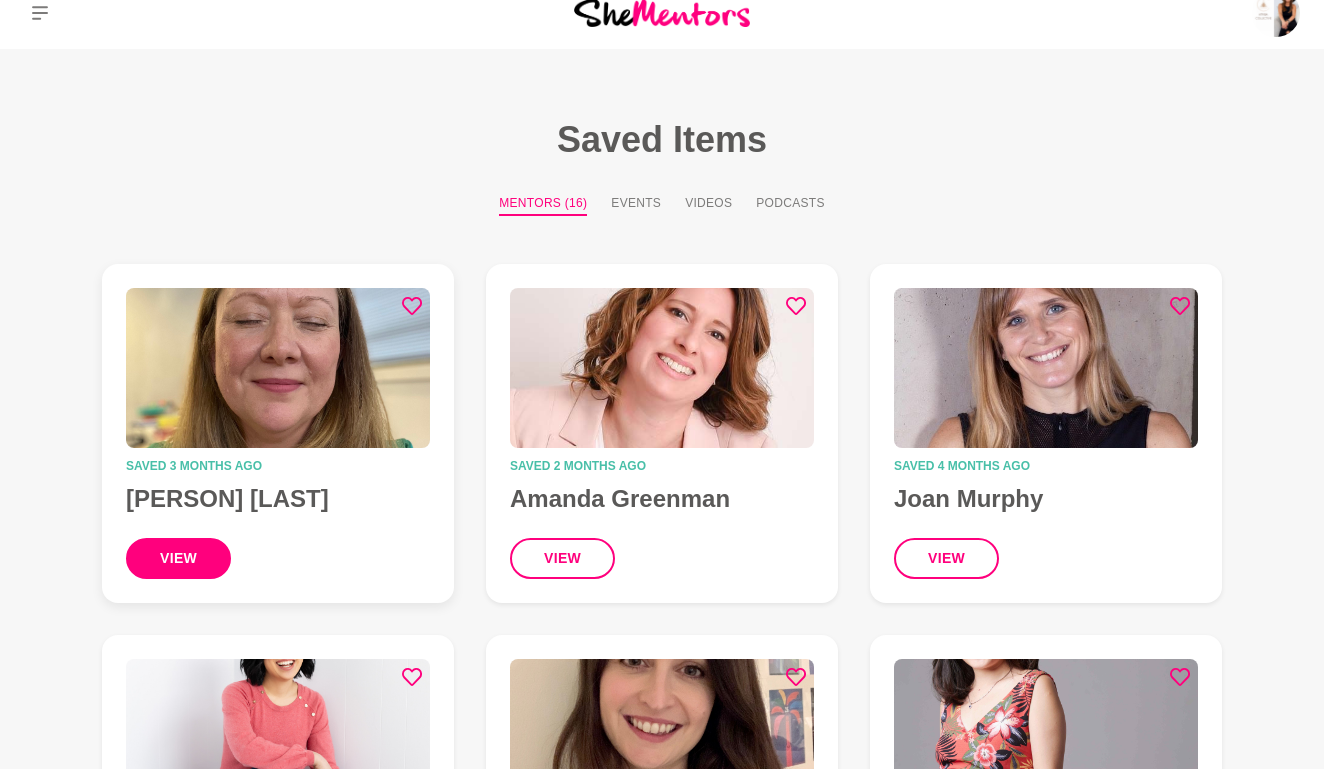 click on "view" at bounding box center (178, 558) 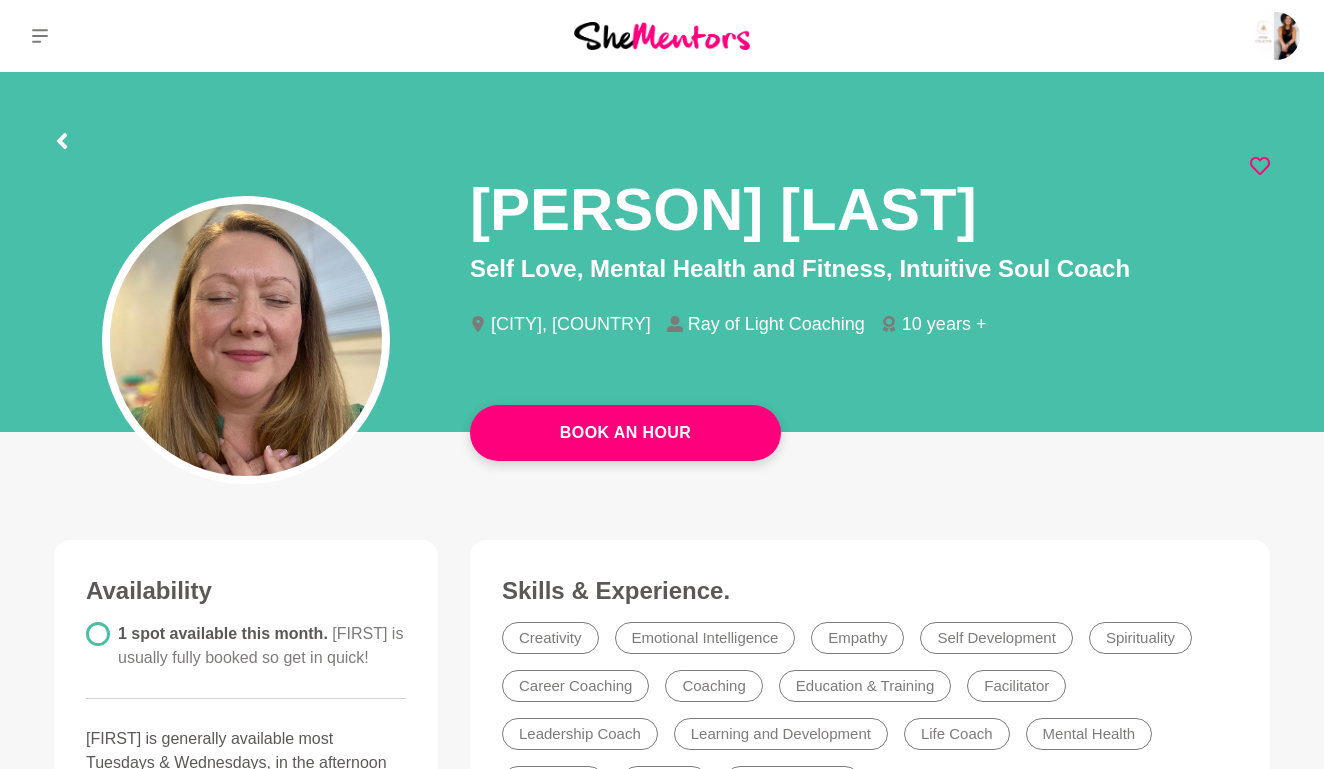 scroll, scrollTop: 0, scrollLeft: 0, axis: both 